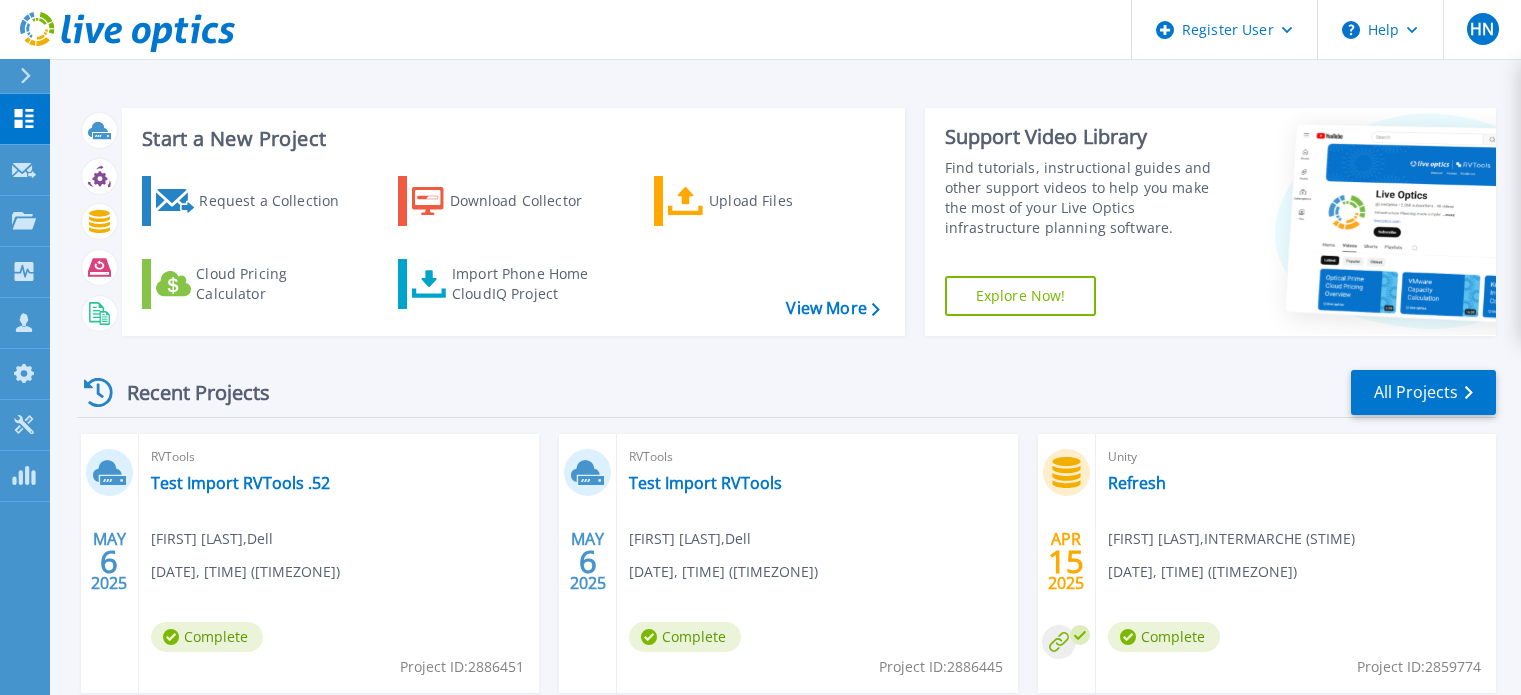 scroll, scrollTop: 0, scrollLeft: 0, axis: both 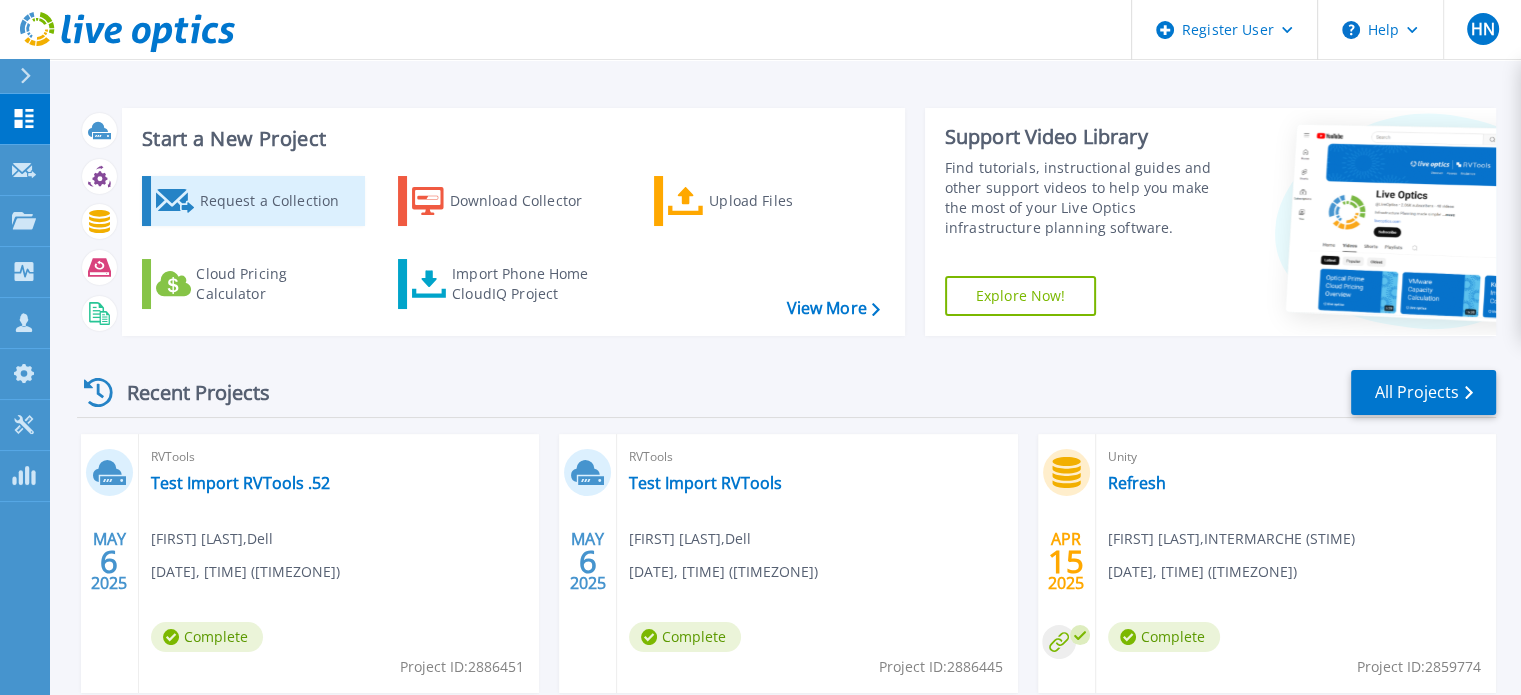 click on "Request a Collection" at bounding box center (279, 201) 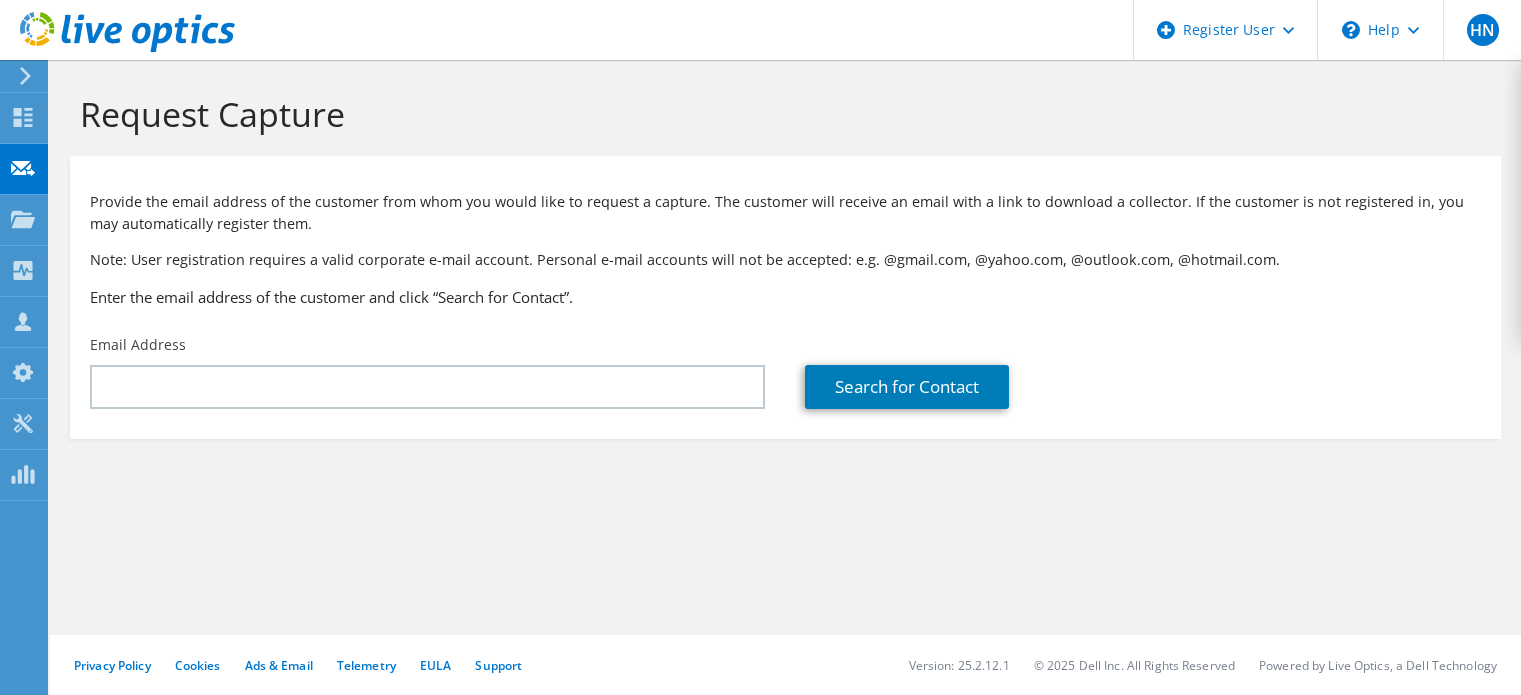 scroll, scrollTop: 0, scrollLeft: 0, axis: both 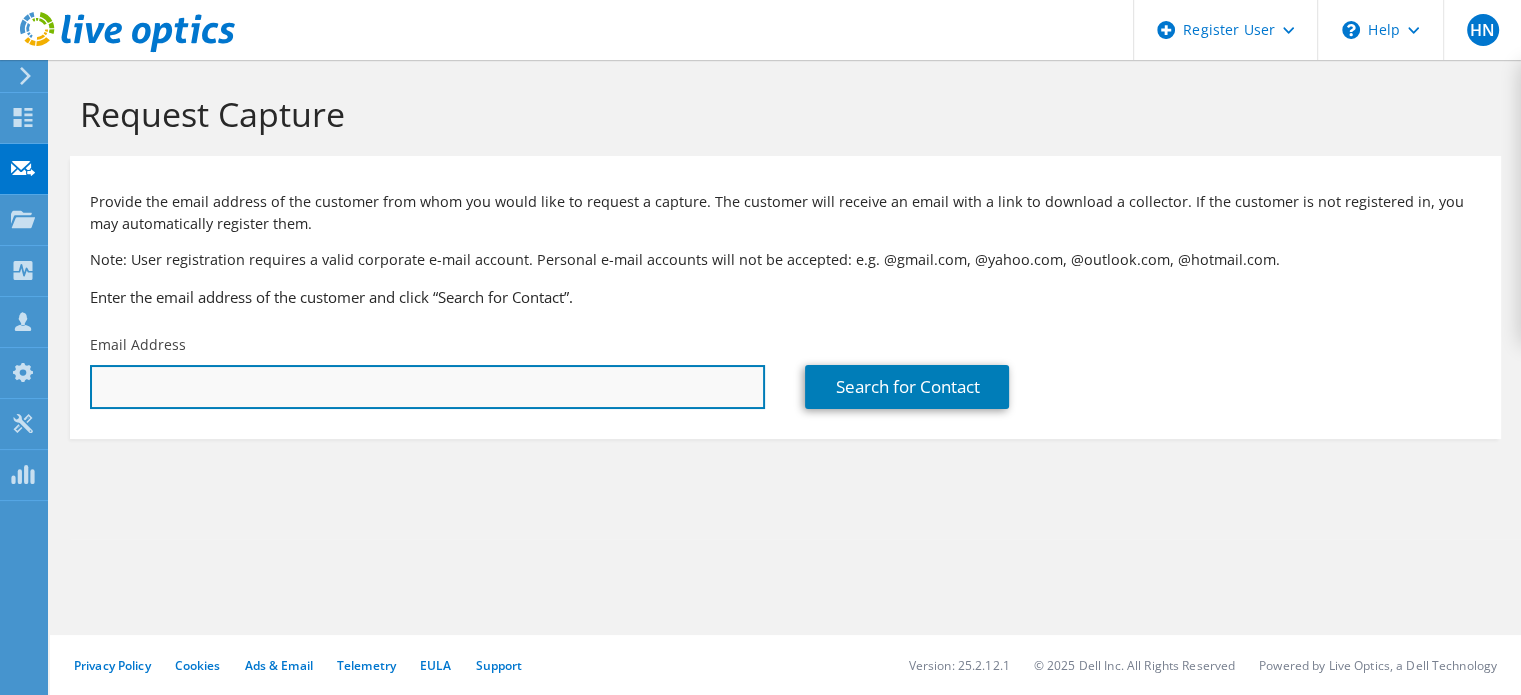 click at bounding box center (427, 387) 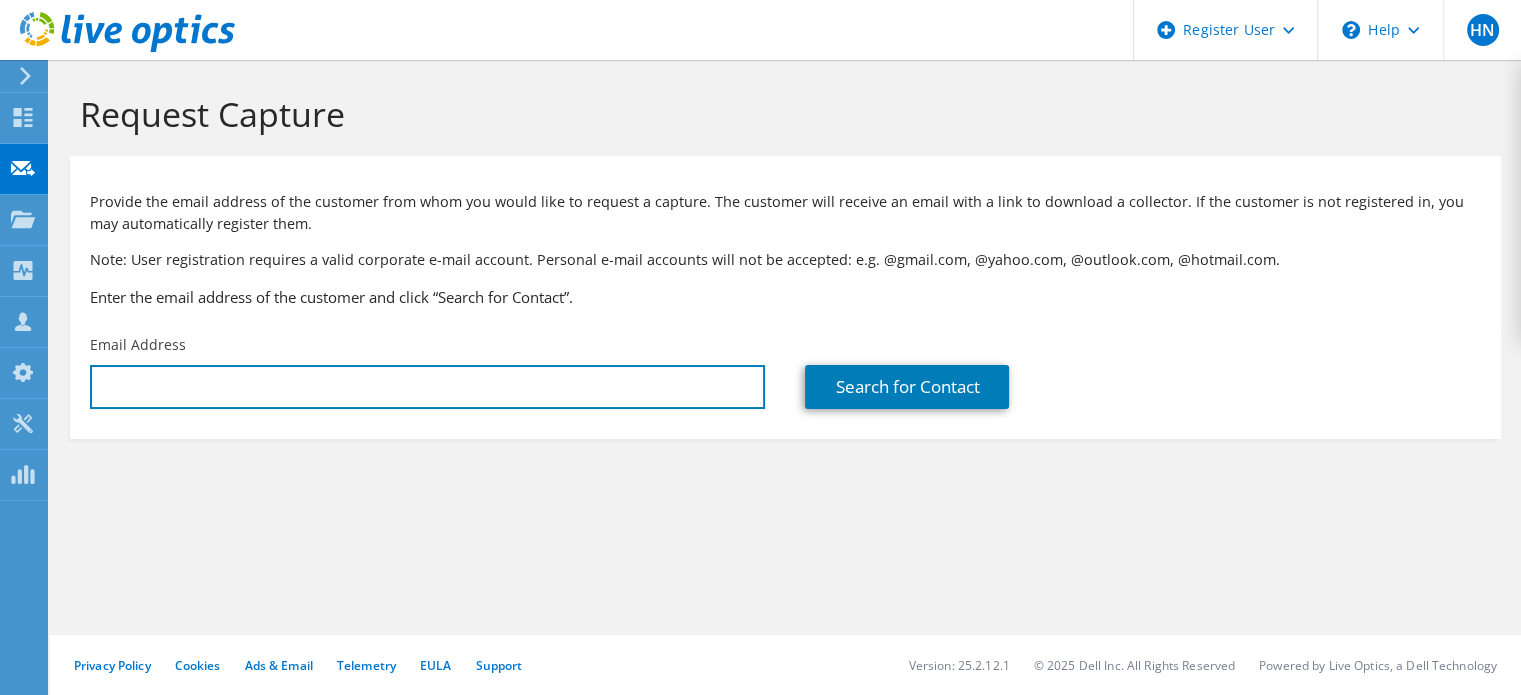 type on "pascal.pigio@example.com" 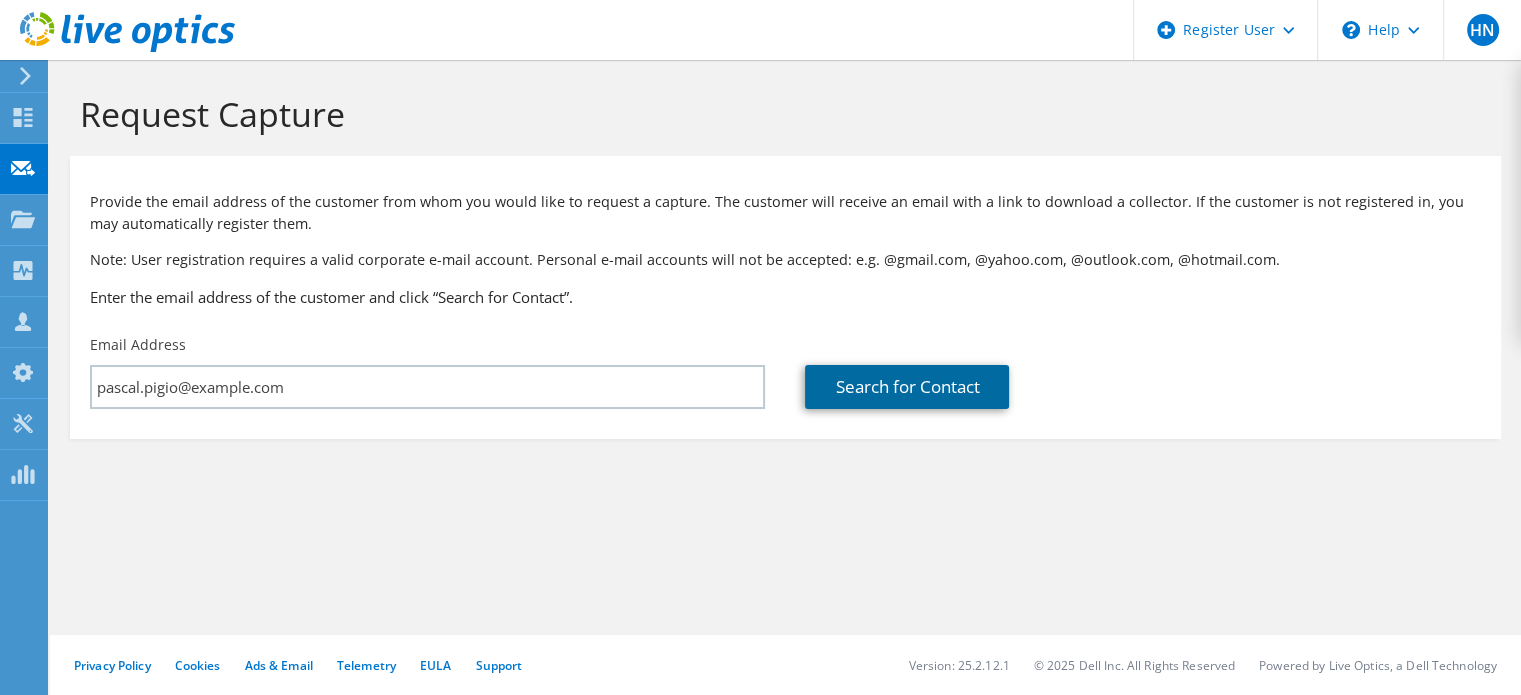 click on "Search for Contact" at bounding box center (907, 387) 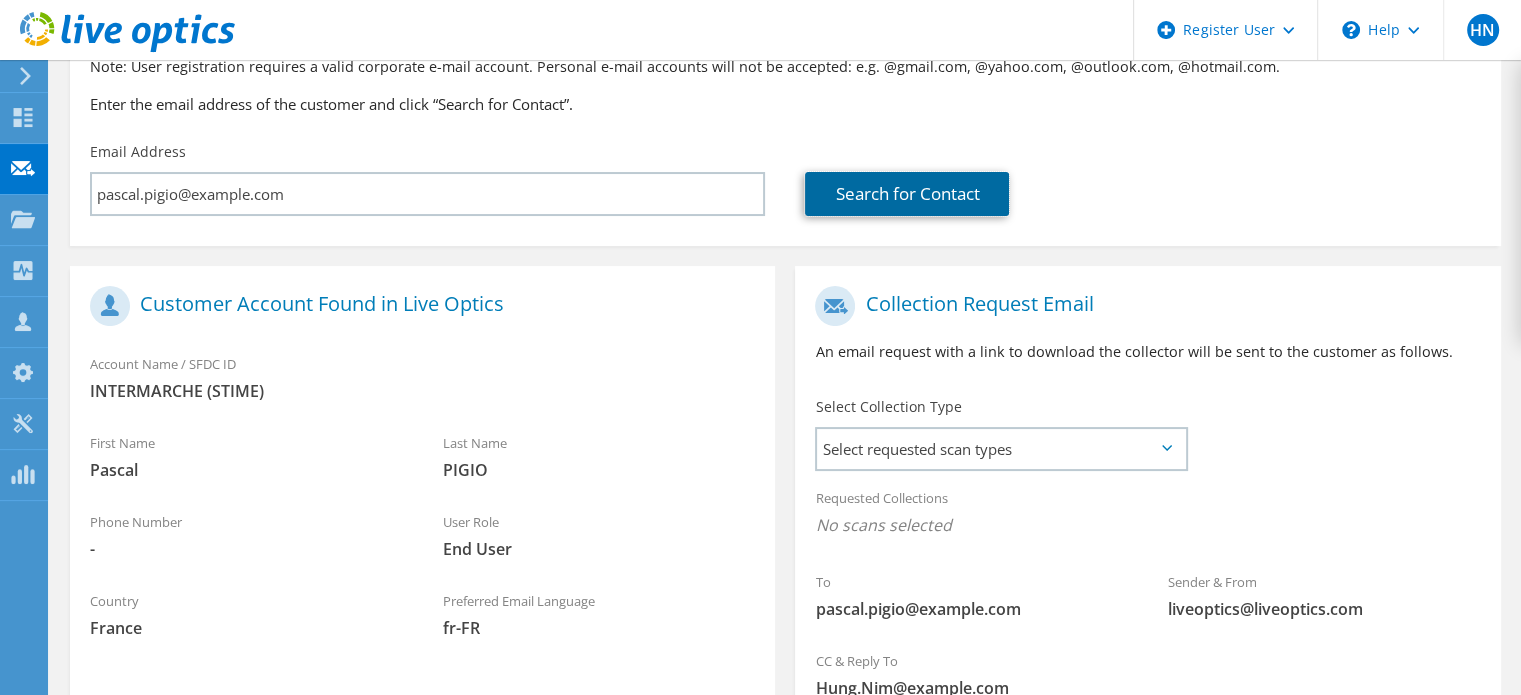 scroll, scrollTop: 300, scrollLeft: 0, axis: vertical 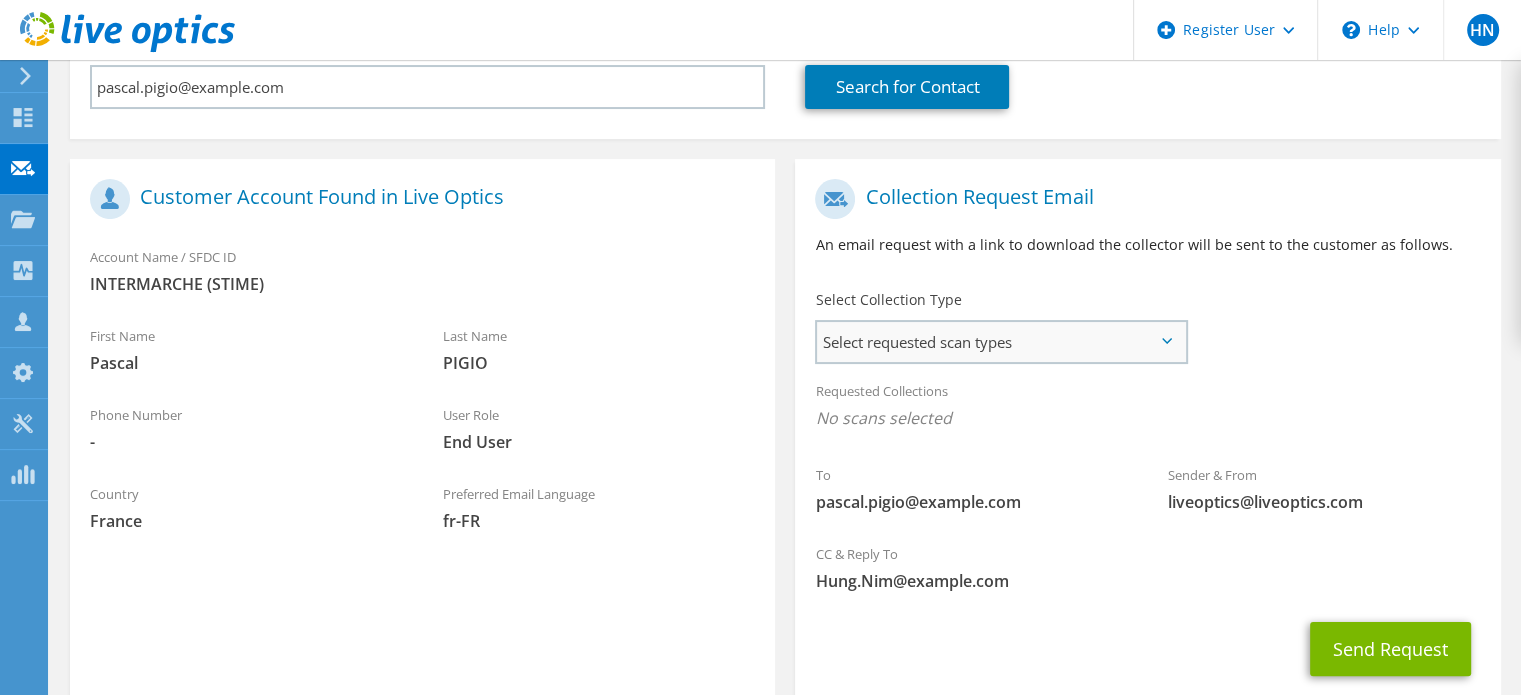 click on "Select requested scan types" at bounding box center (1001, 342) 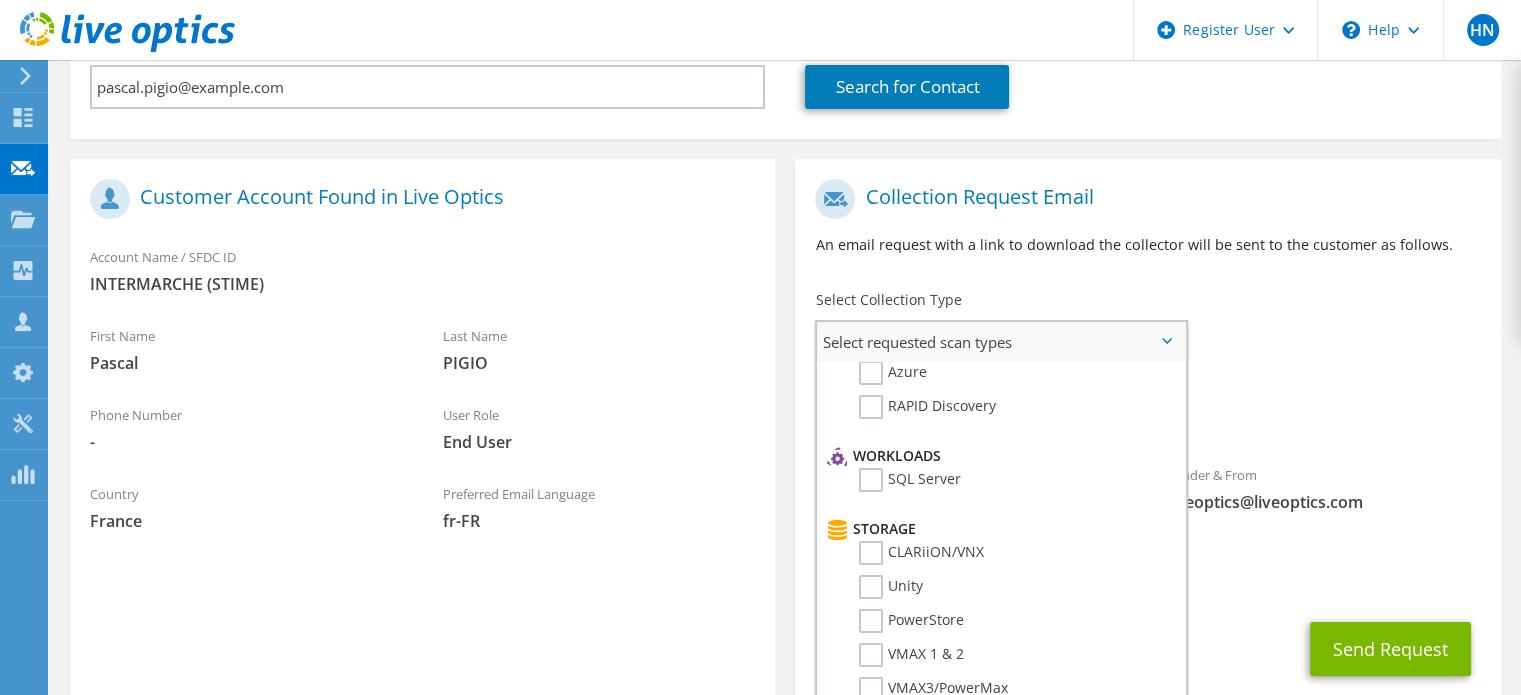 scroll, scrollTop: 300, scrollLeft: 0, axis: vertical 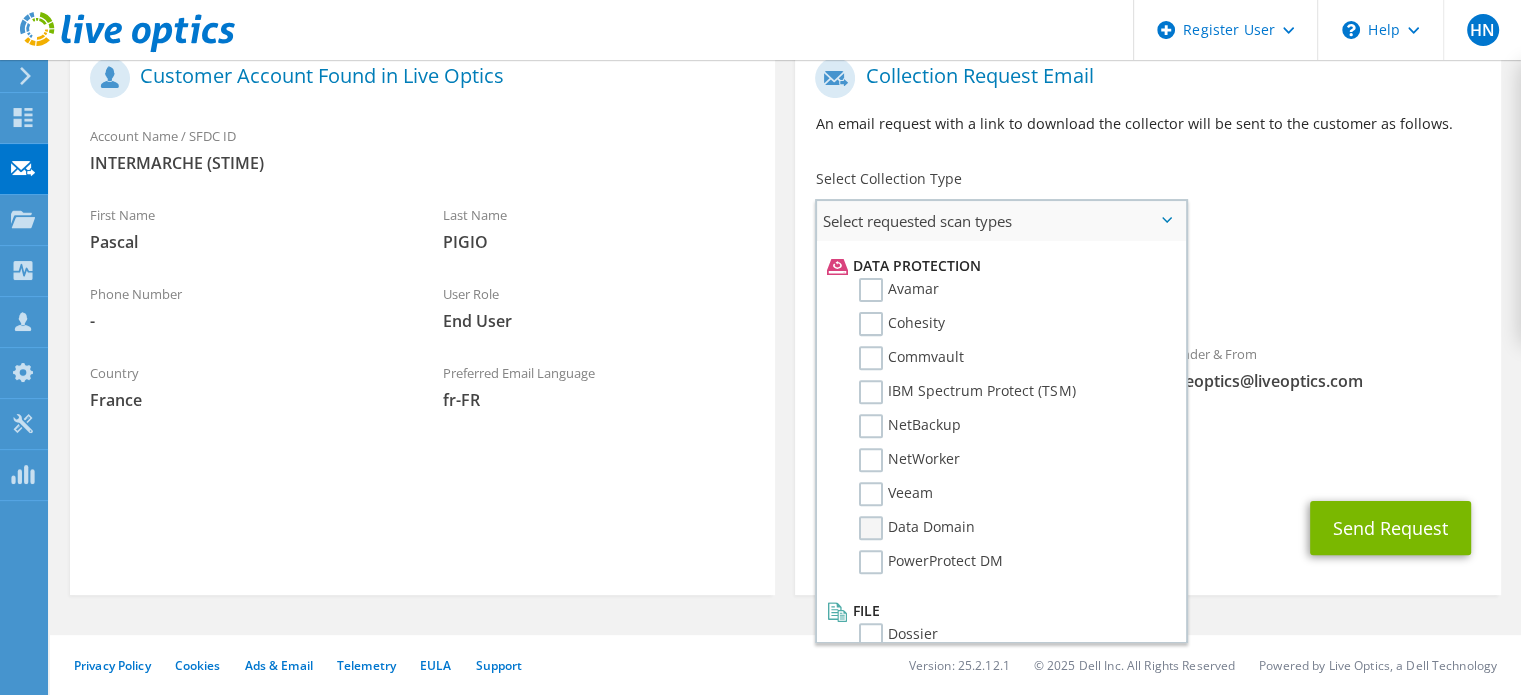 click on "Data Domain" at bounding box center [917, 528] 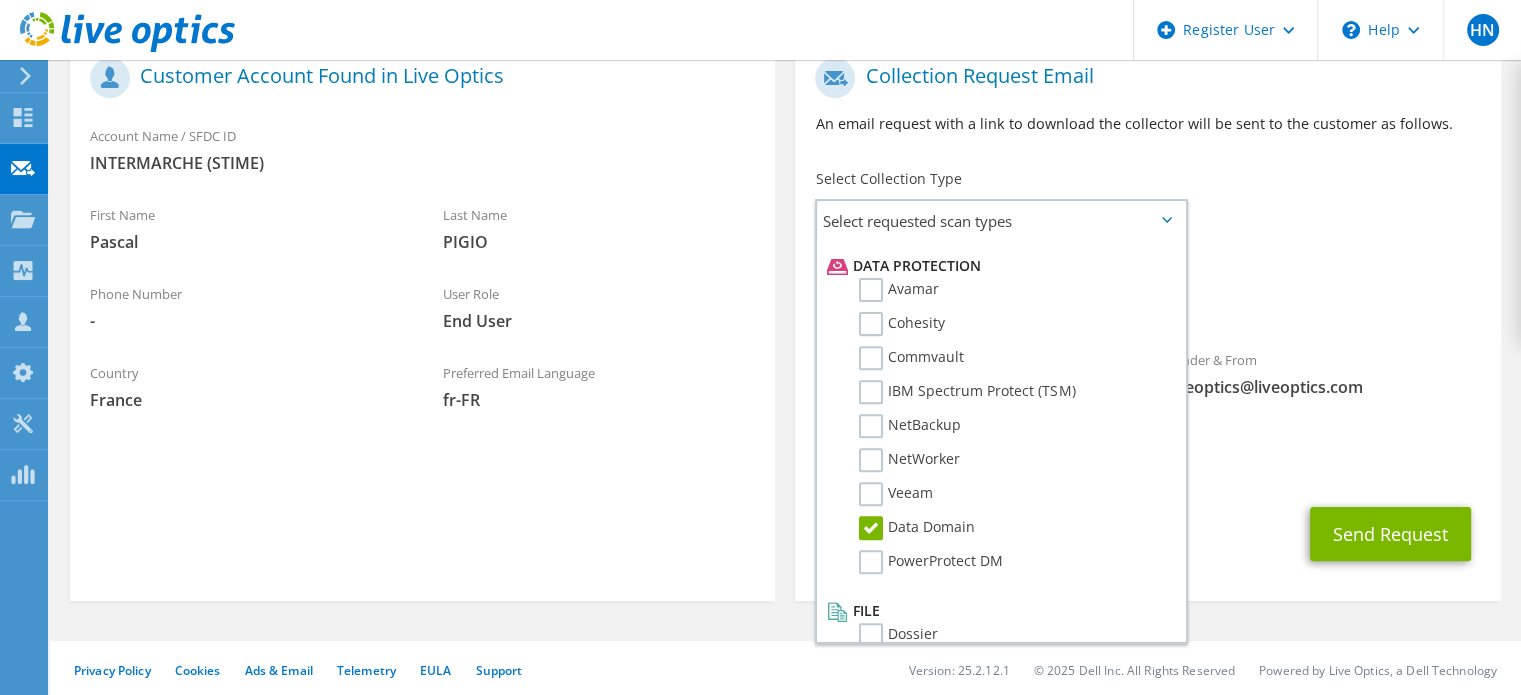 click on "[EMAIL]" at bounding box center [1147, 466] 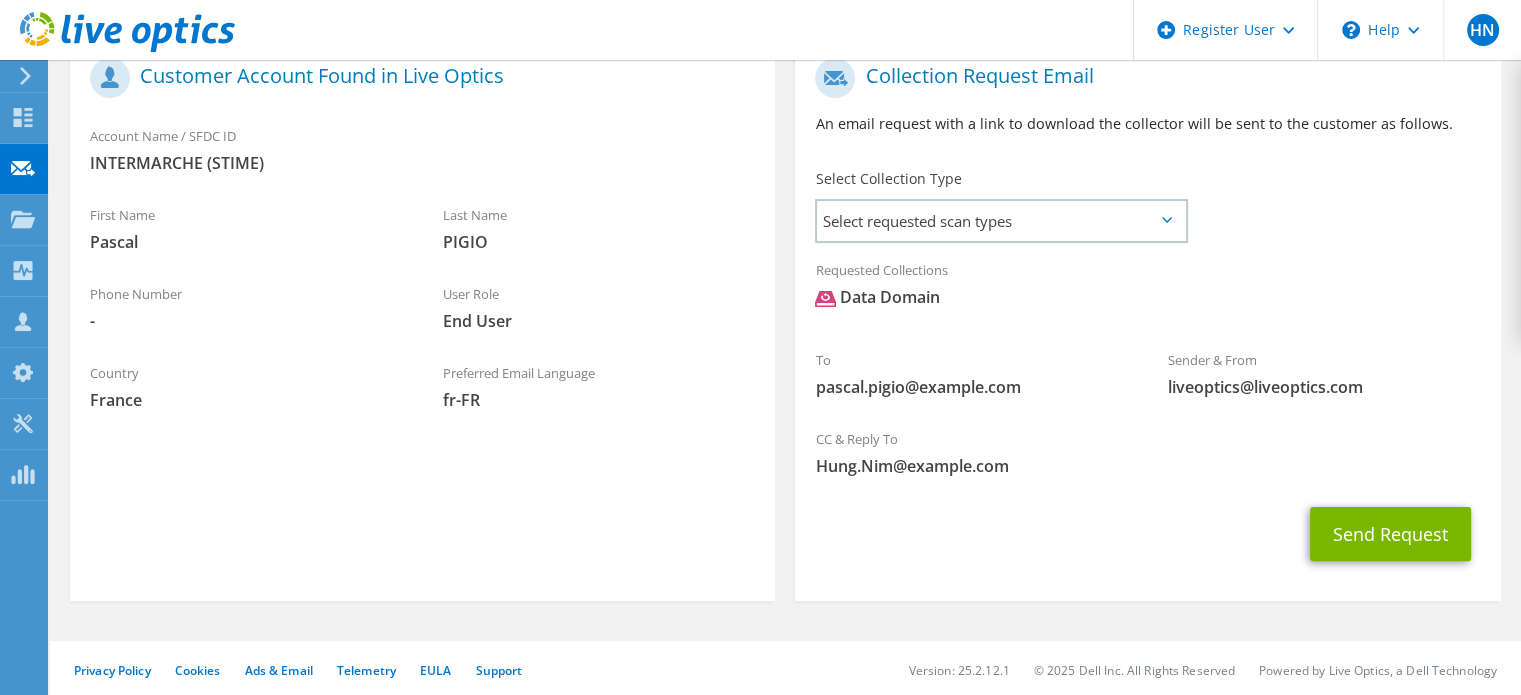 click 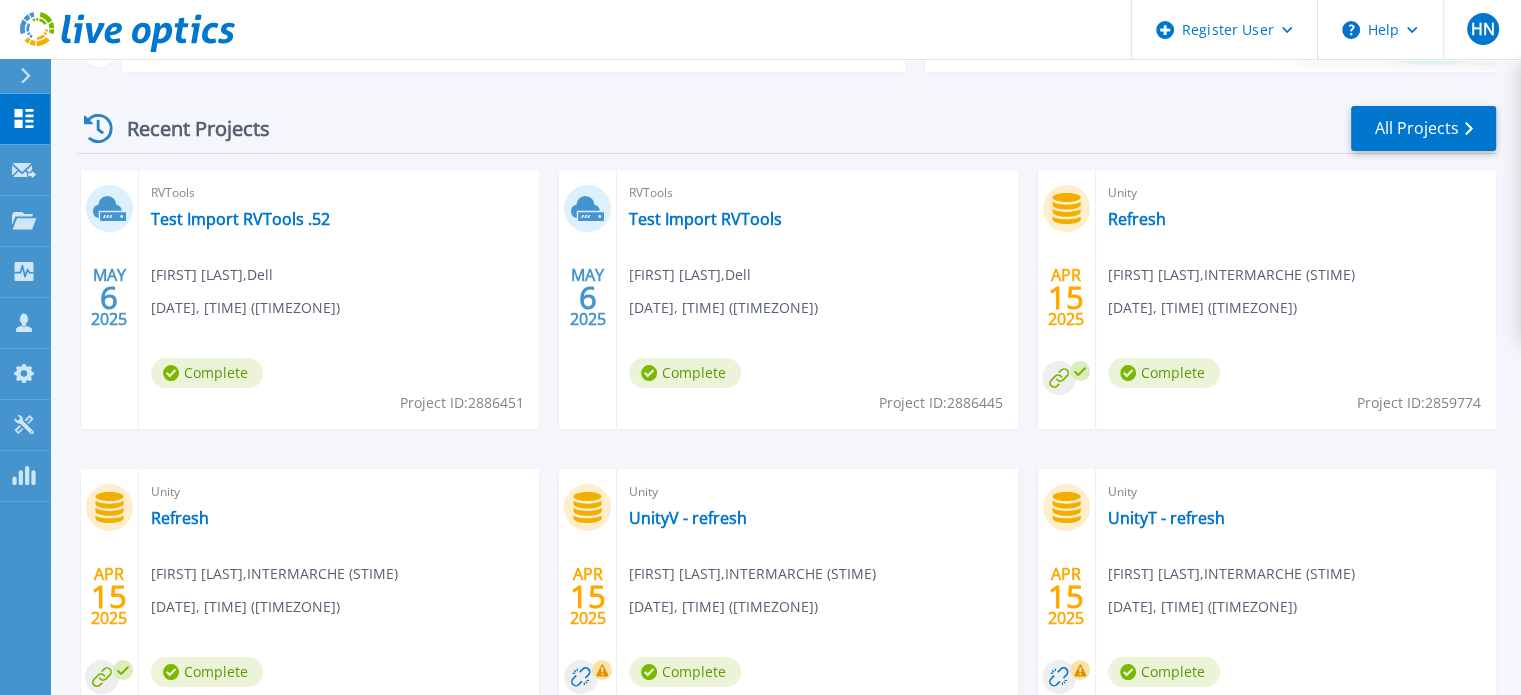 scroll, scrollTop: 300, scrollLeft: 0, axis: vertical 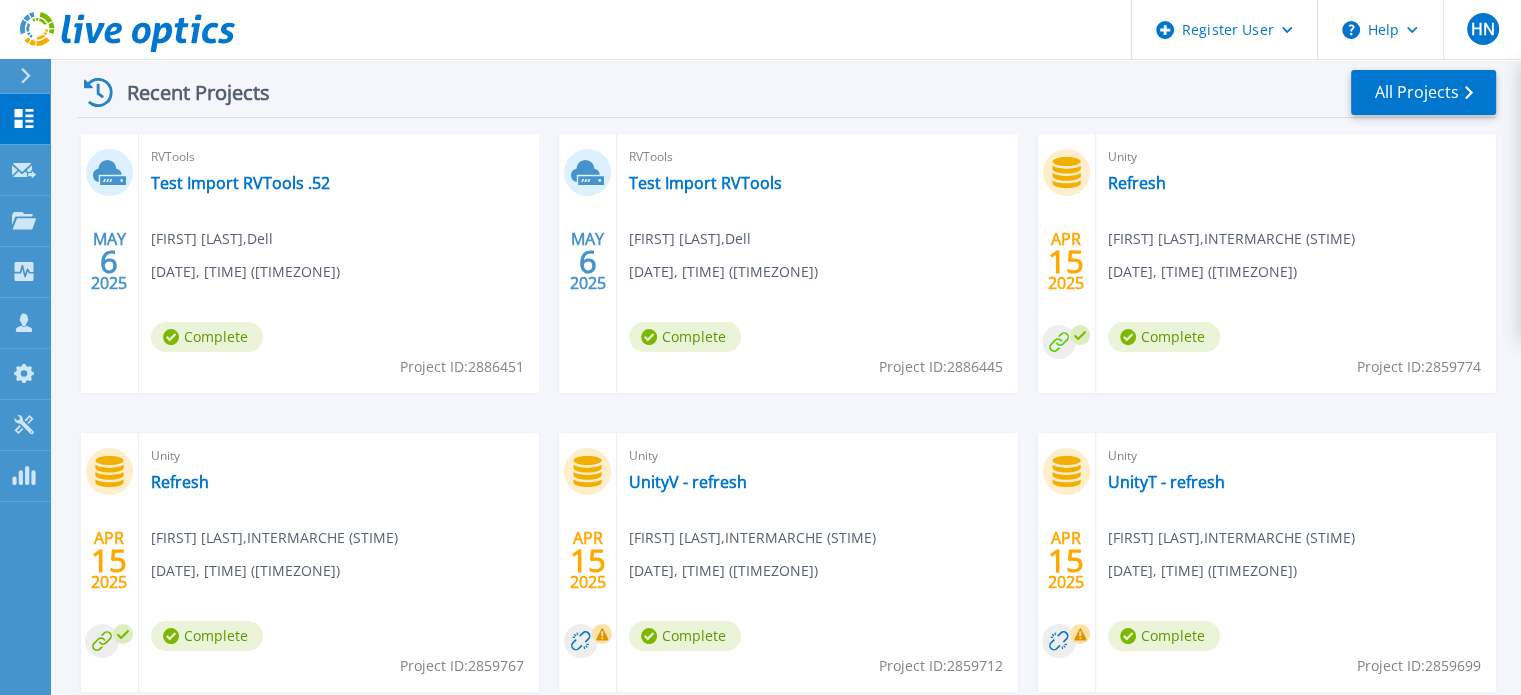 click 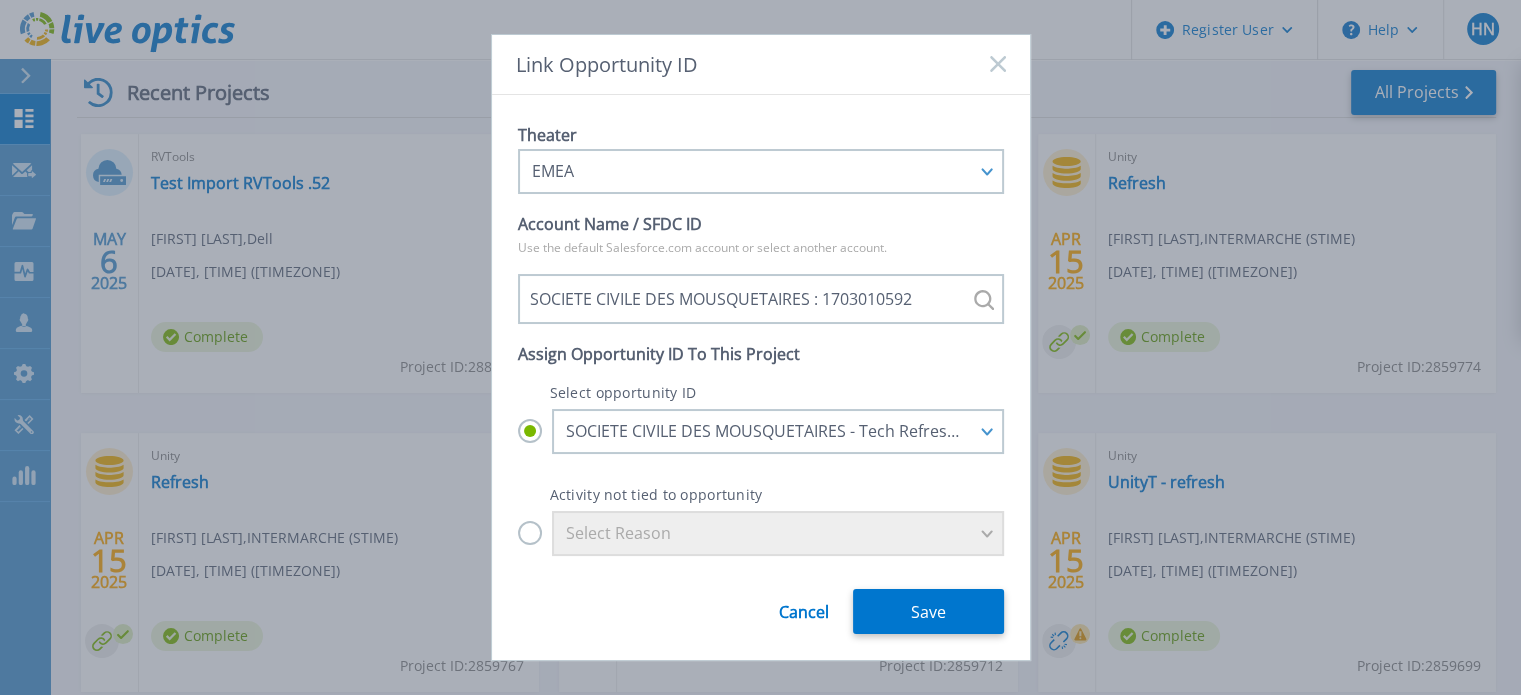click 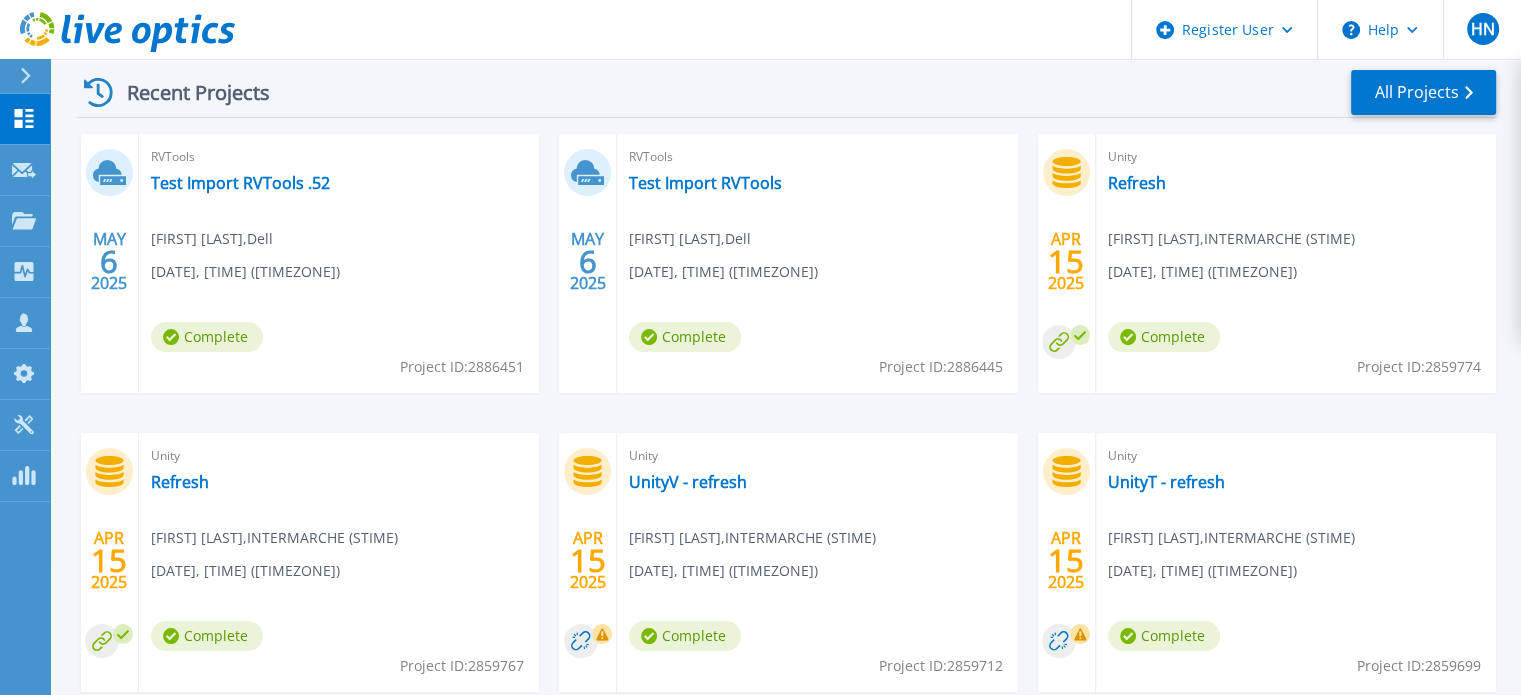 click 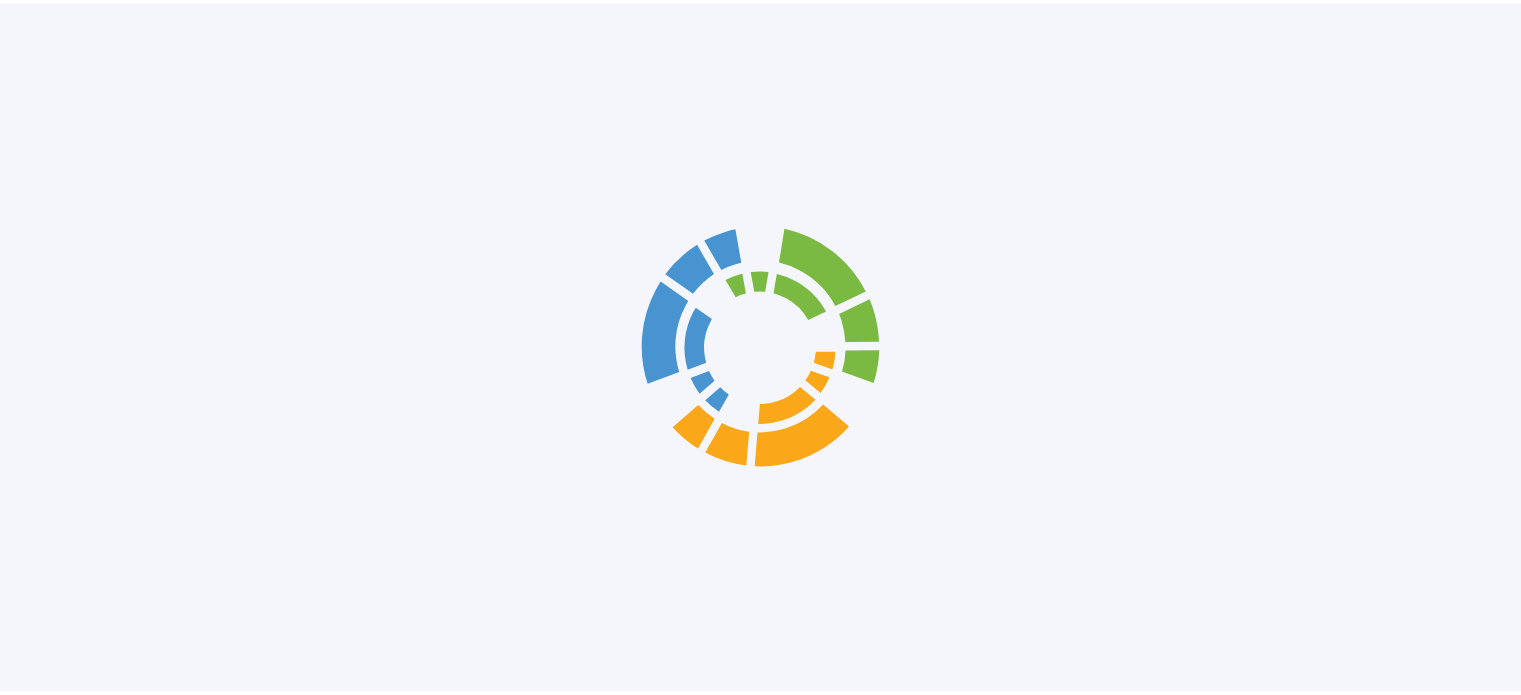 scroll, scrollTop: 0, scrollLeft: 0, axis: both 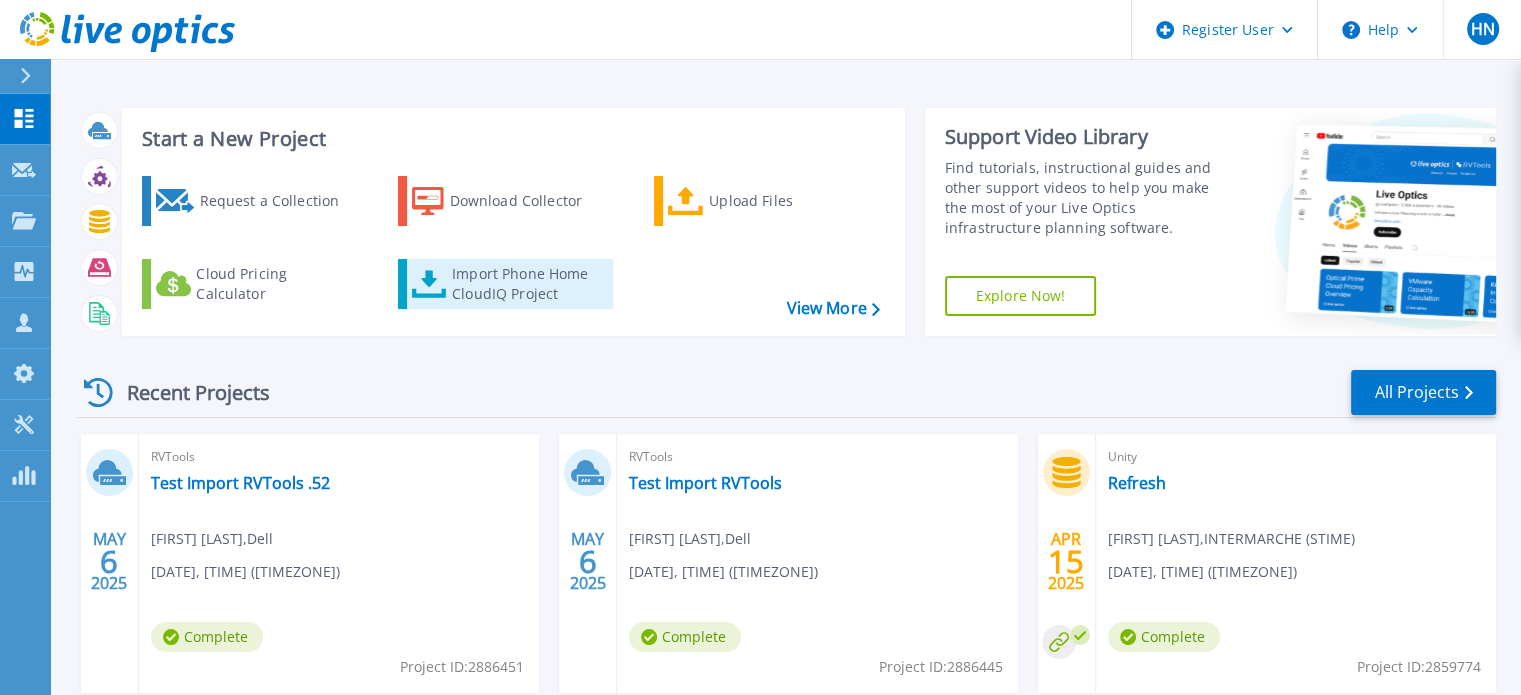 click on "Import Phone Home CloudIQ Project" at bounding box center [530, 284] 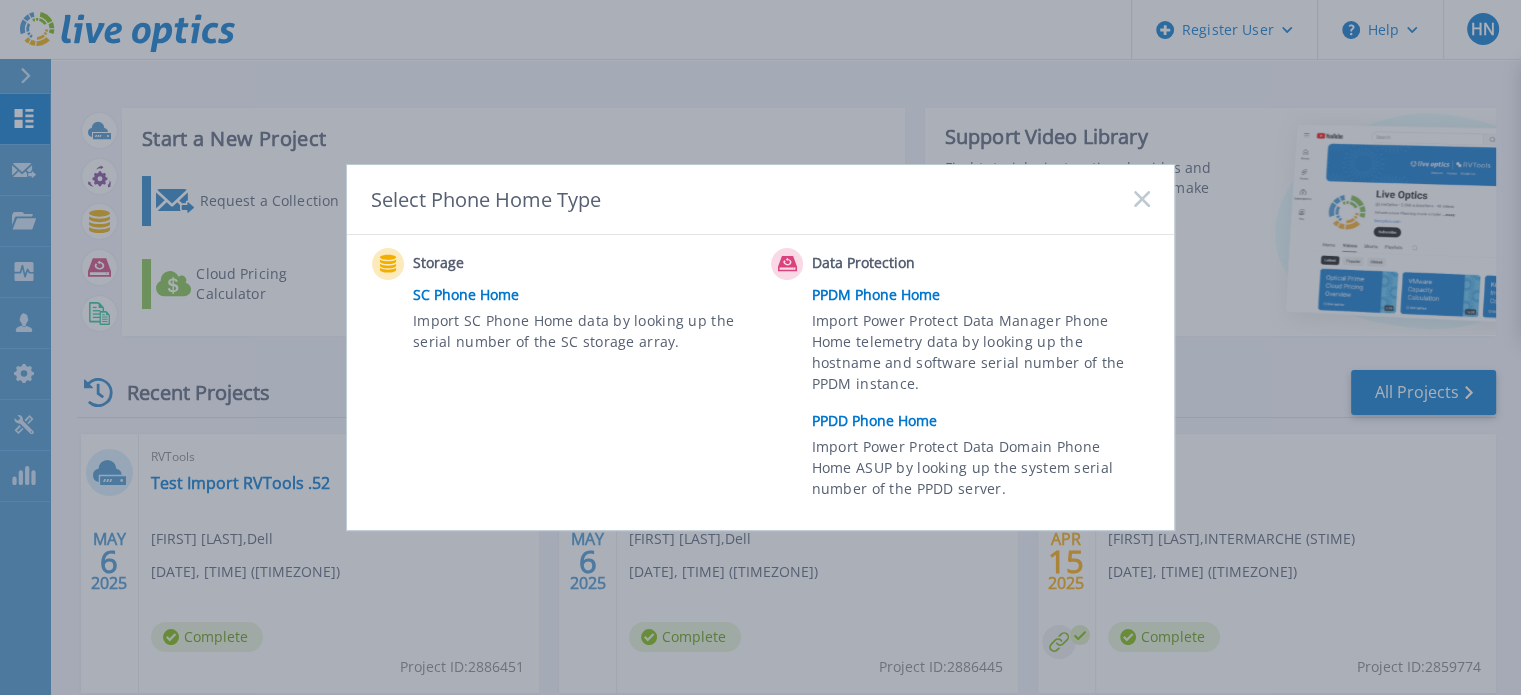 click on "PPDD Phone Home" at bounding box center [986, 421] 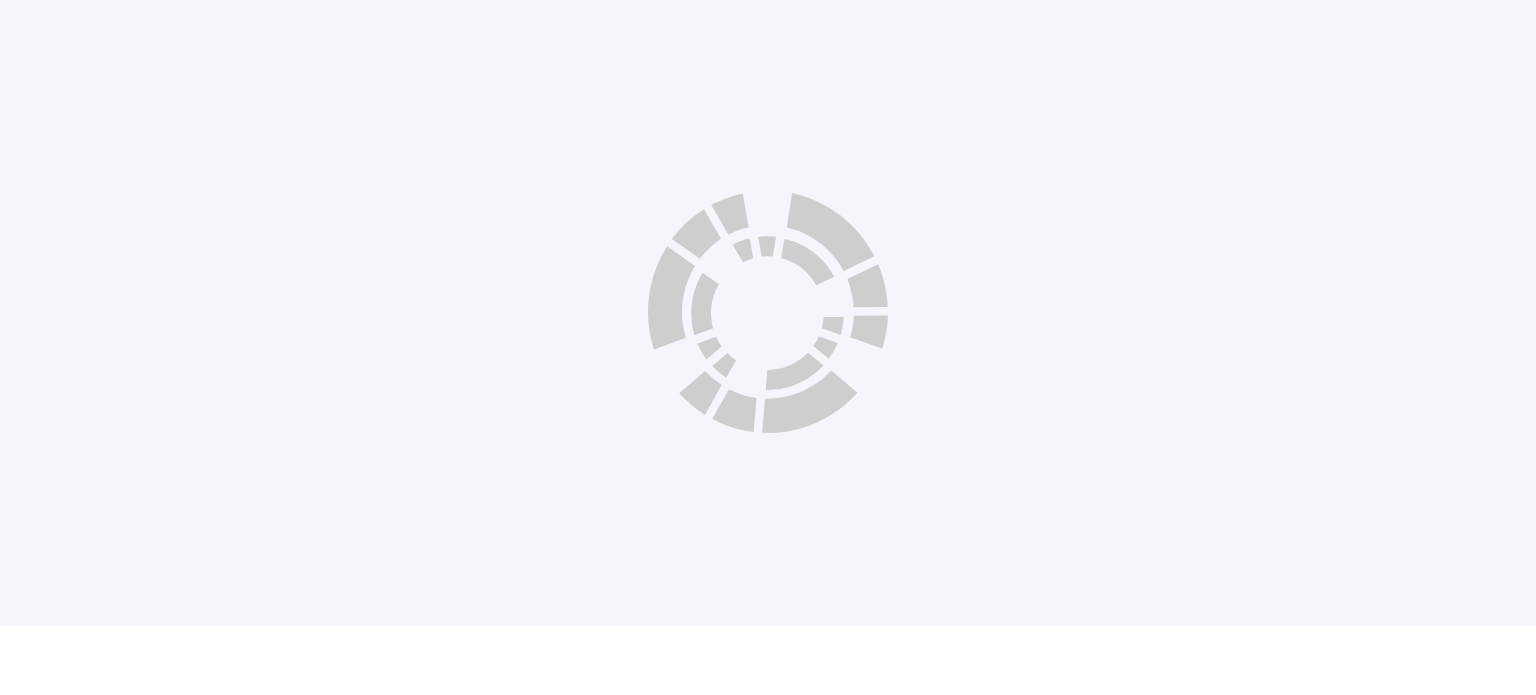 scroll, scrollTop: 0, scrollLeft: 0, axis: both 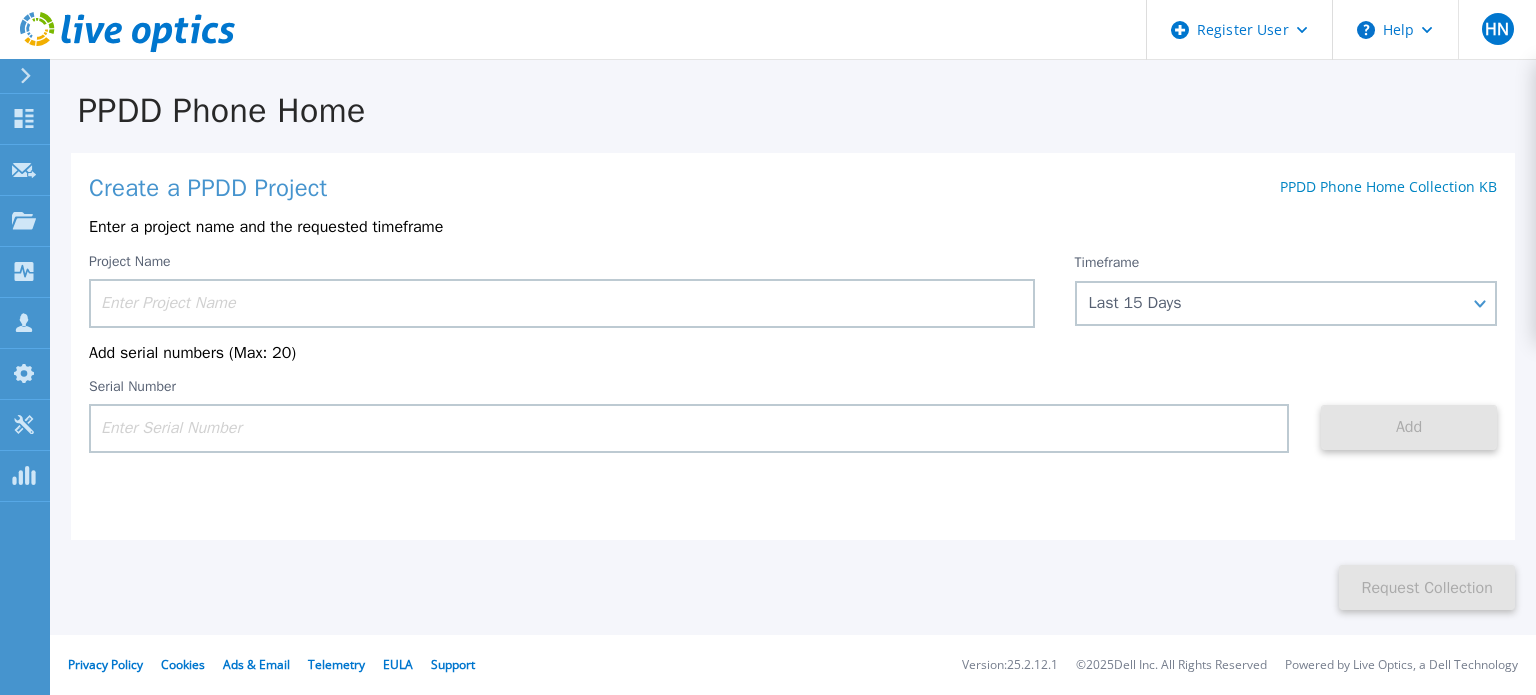 click at bounding box center (562, 303) 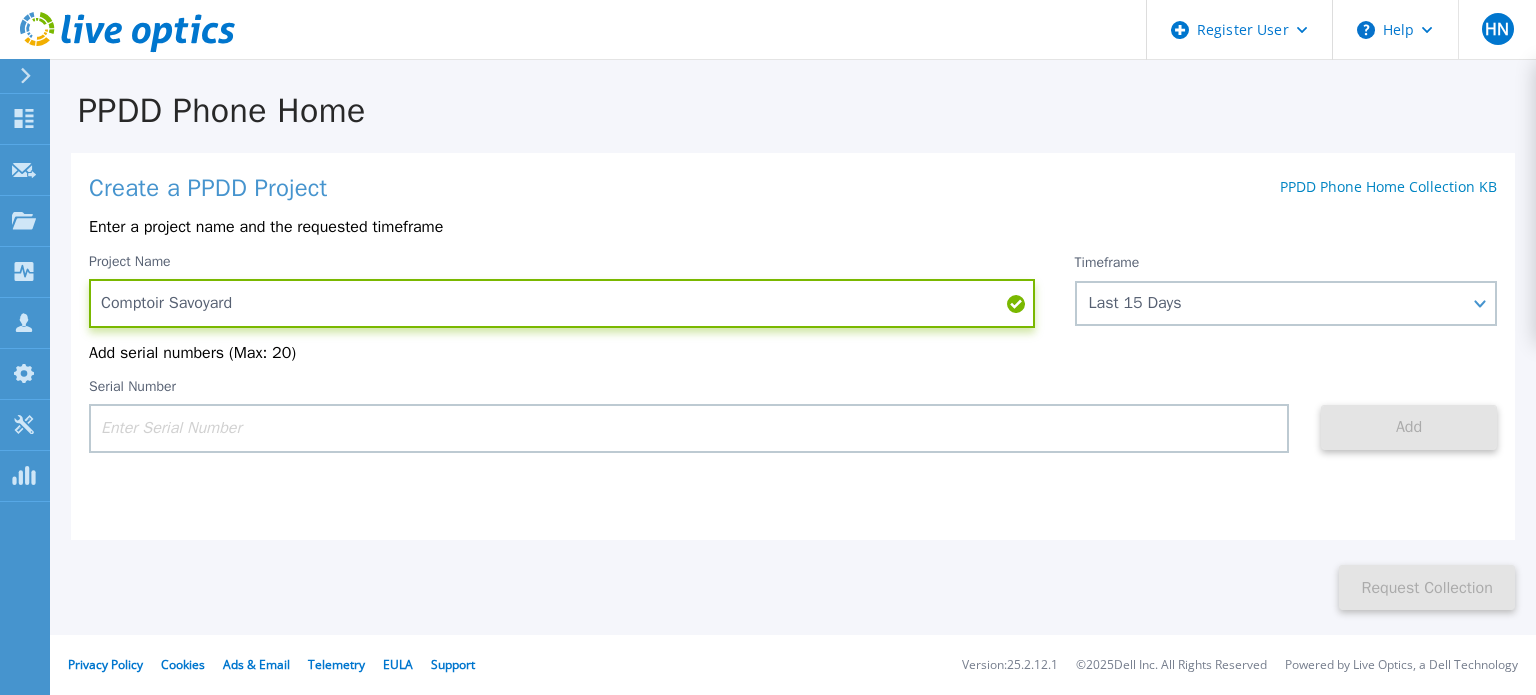 type on "Comptoir Savoyard" 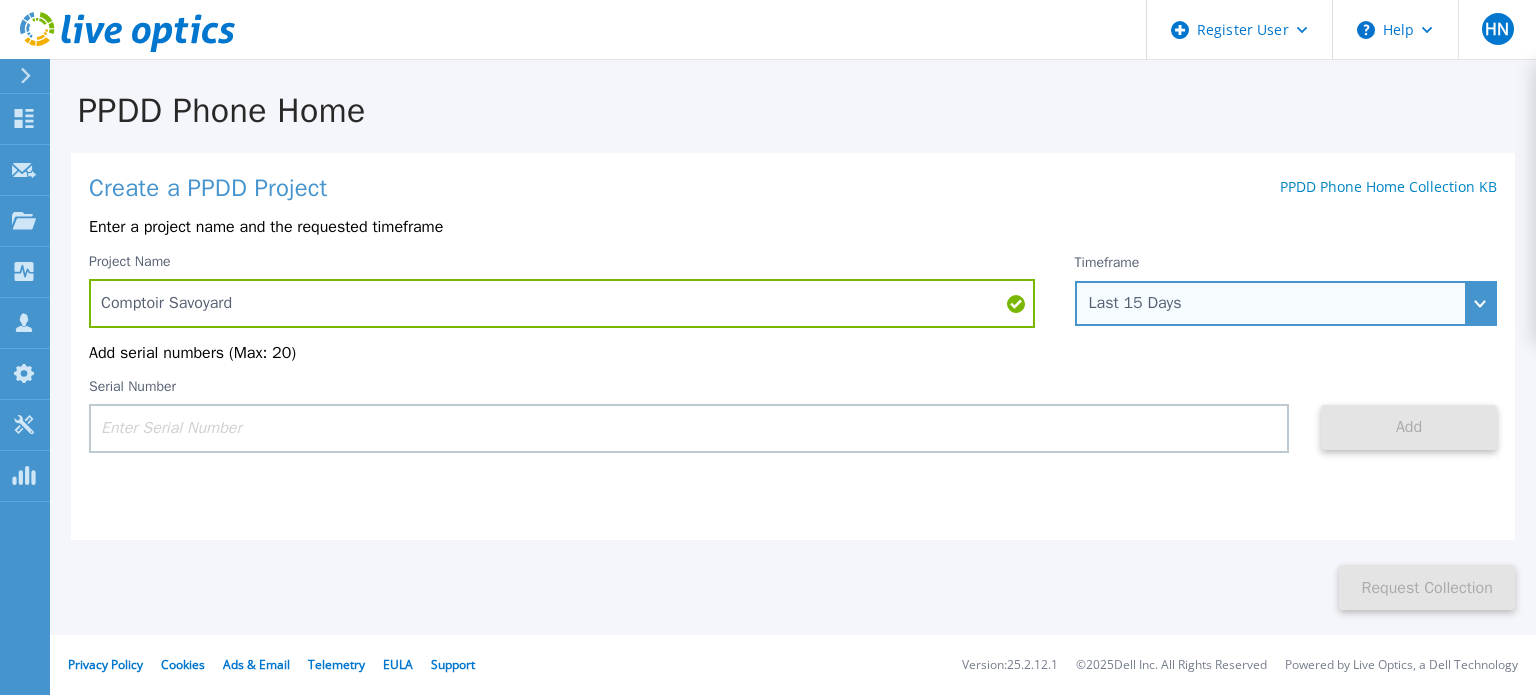 click on "Last 15 Days" at bounding box center (1275, 303) 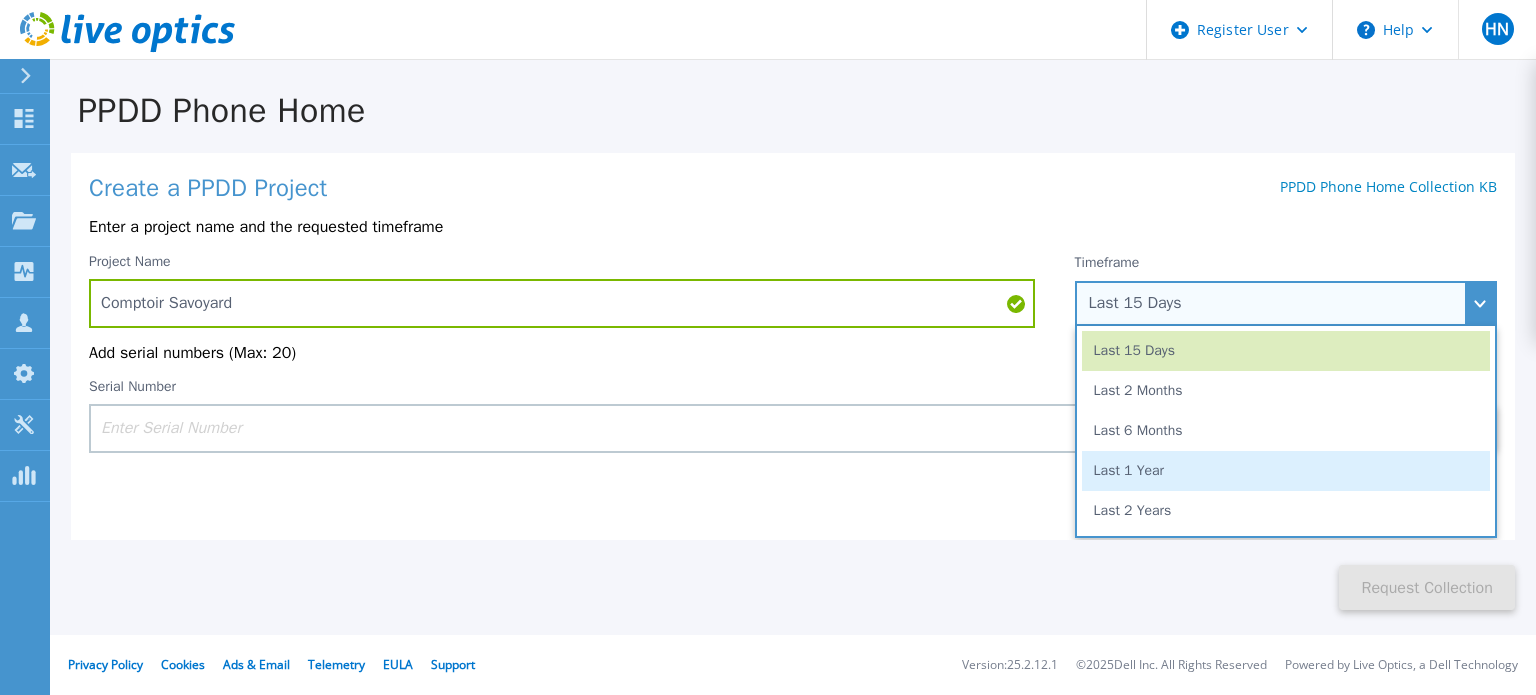 click on "Last 1 Year" at bounding box center [1286, 471] 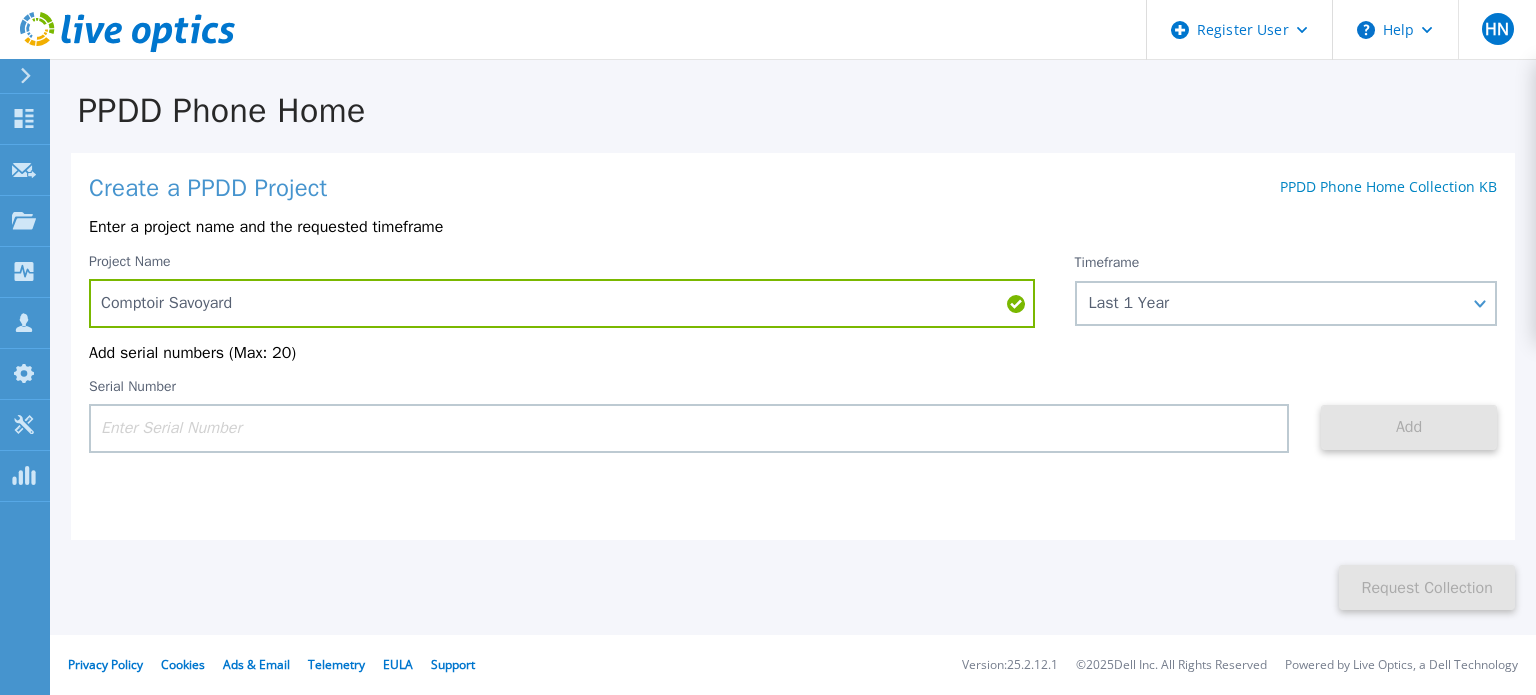 click at bounding box center [689, 428] 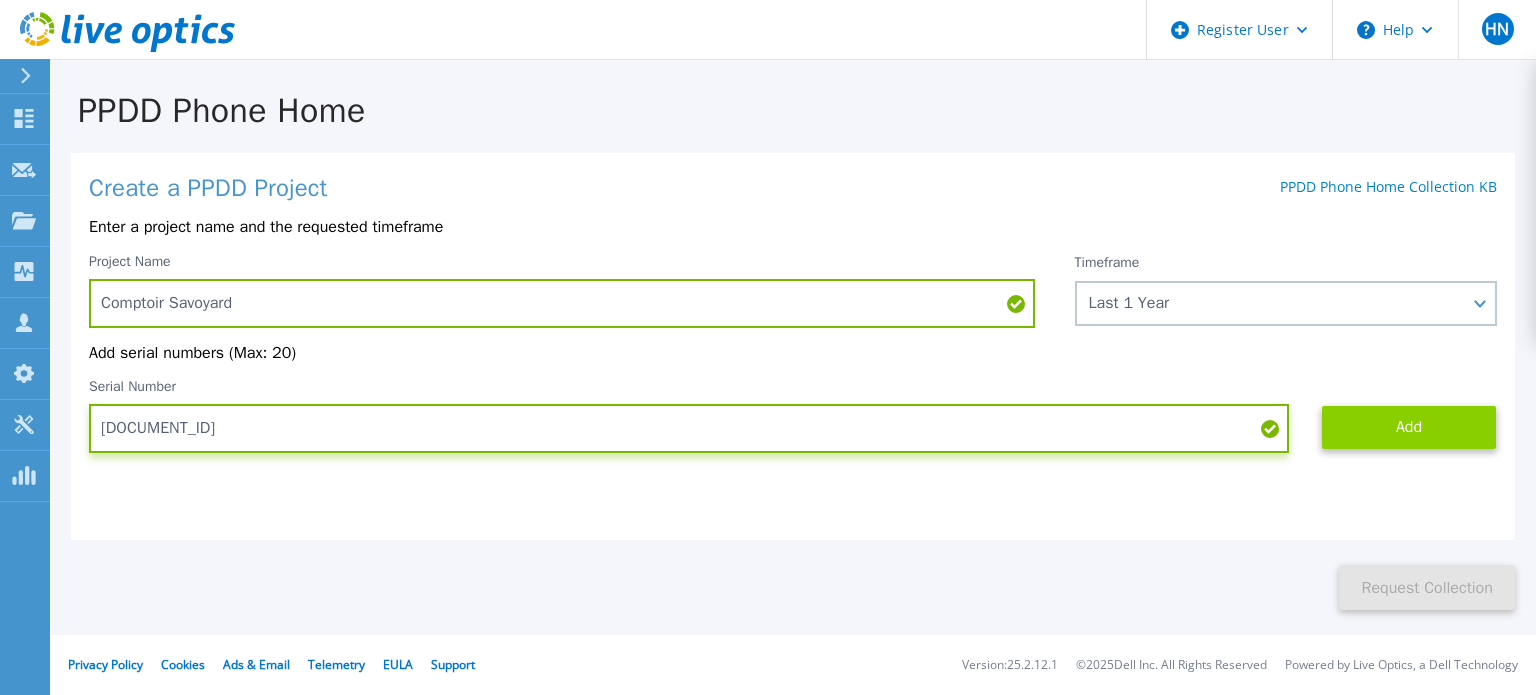 type on "CKM01220305895" 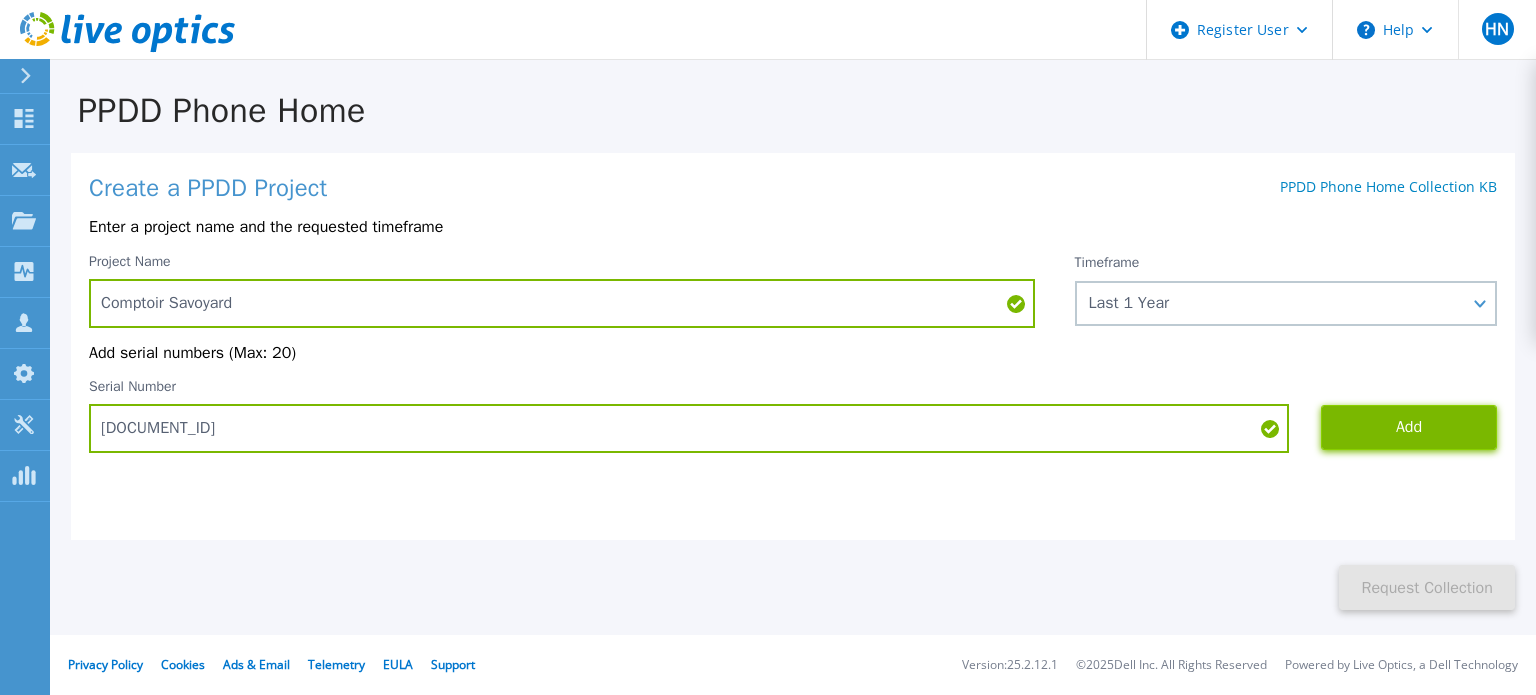 click on "Add" at bounding box center (1409, 427) 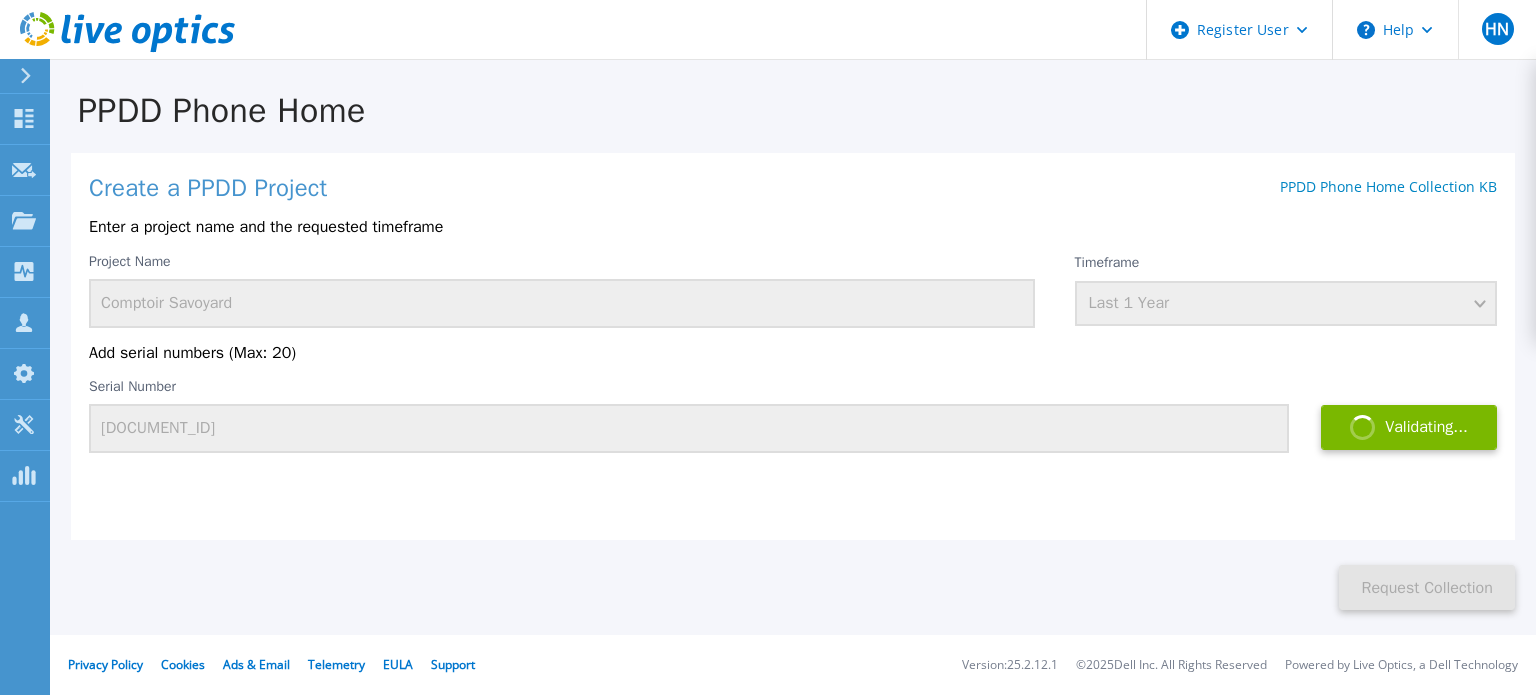 type 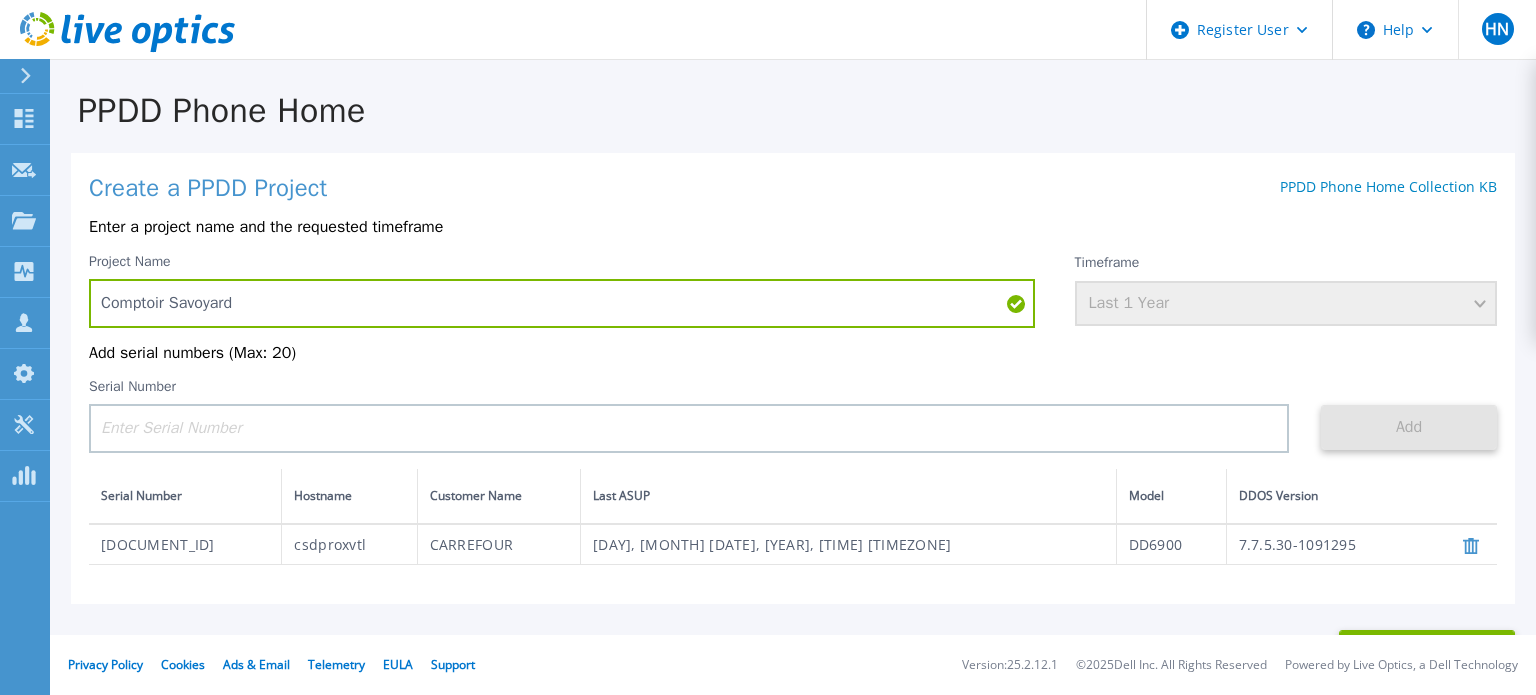scroll, scrollTop: 3, scrollLeft: 0, axis: vertical 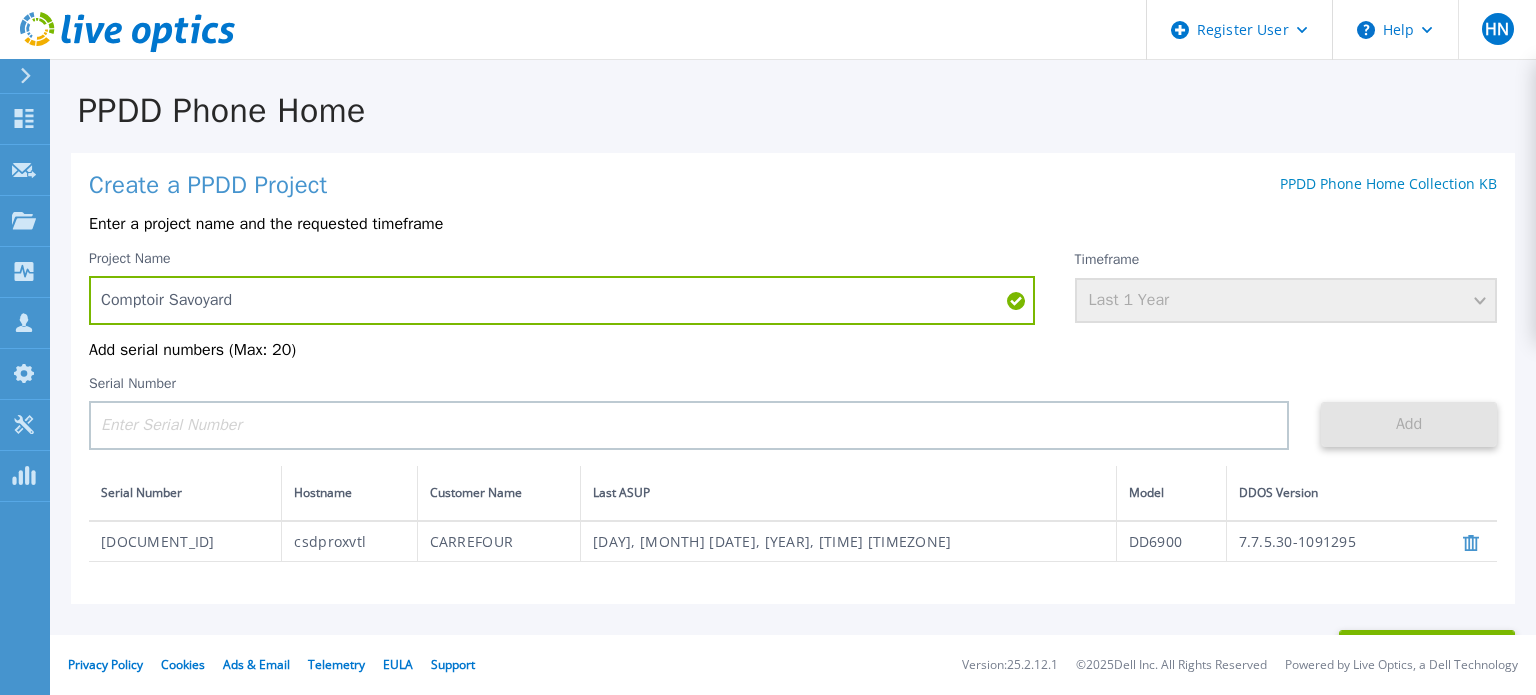 click on "CKM01220305895" at bounding box center [185, 541] 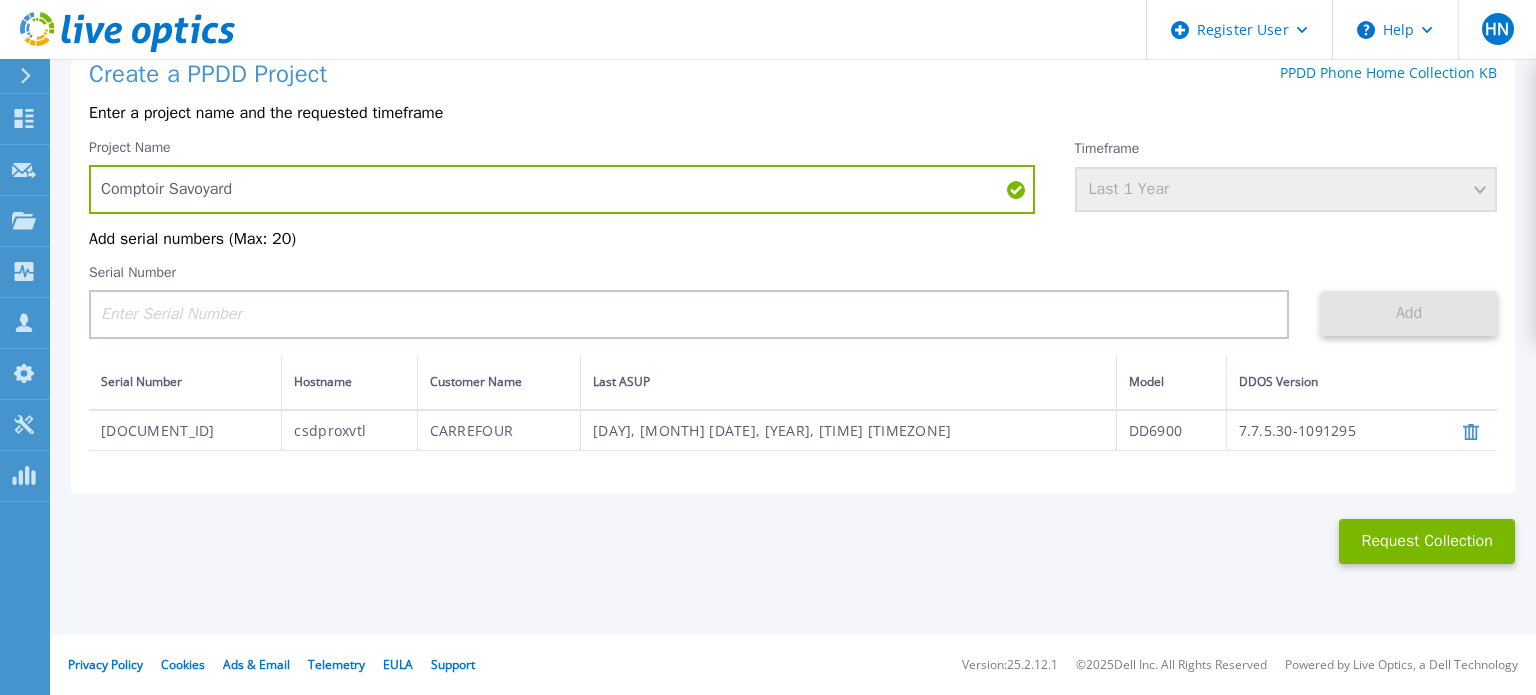 scroll, scrollTop: 120, scrollLeft: 0, axis: vertical 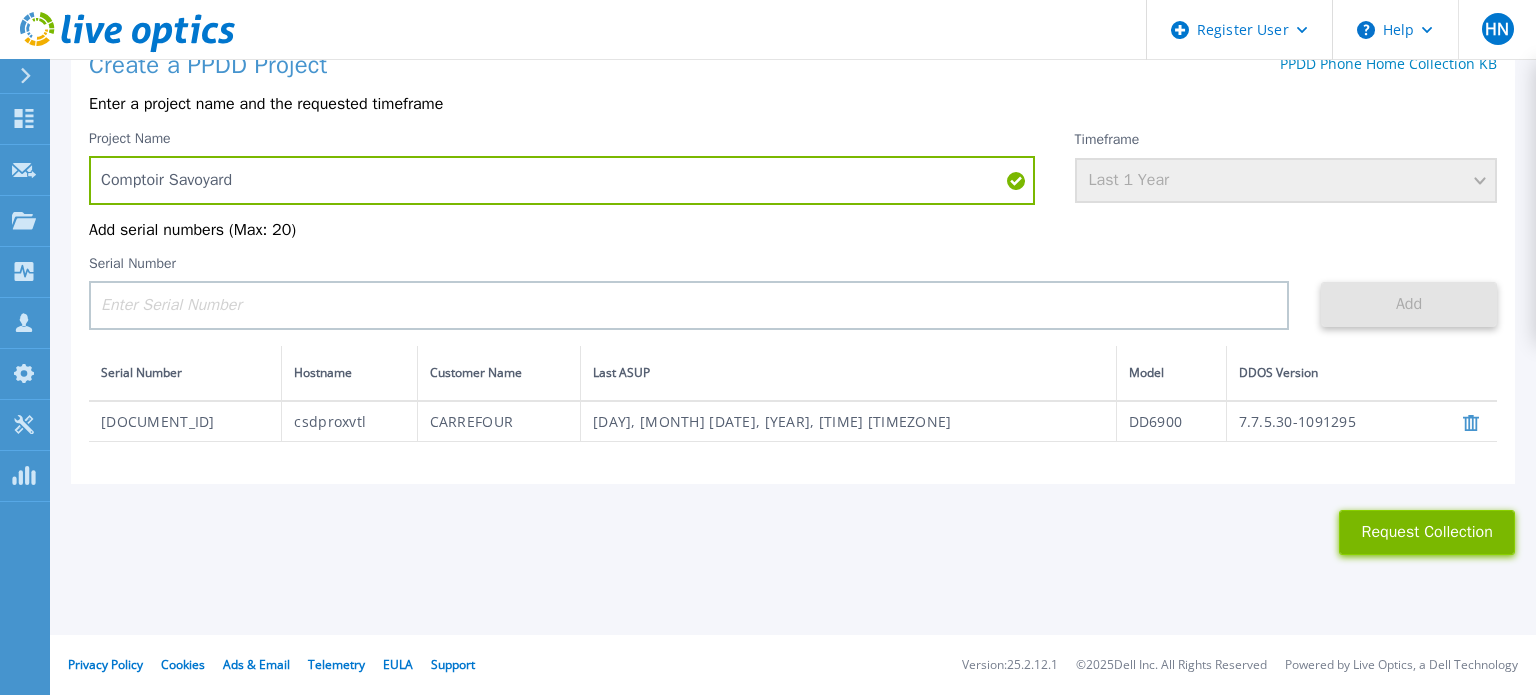 click on "Request Collection" at bounding box center [1427, 532] 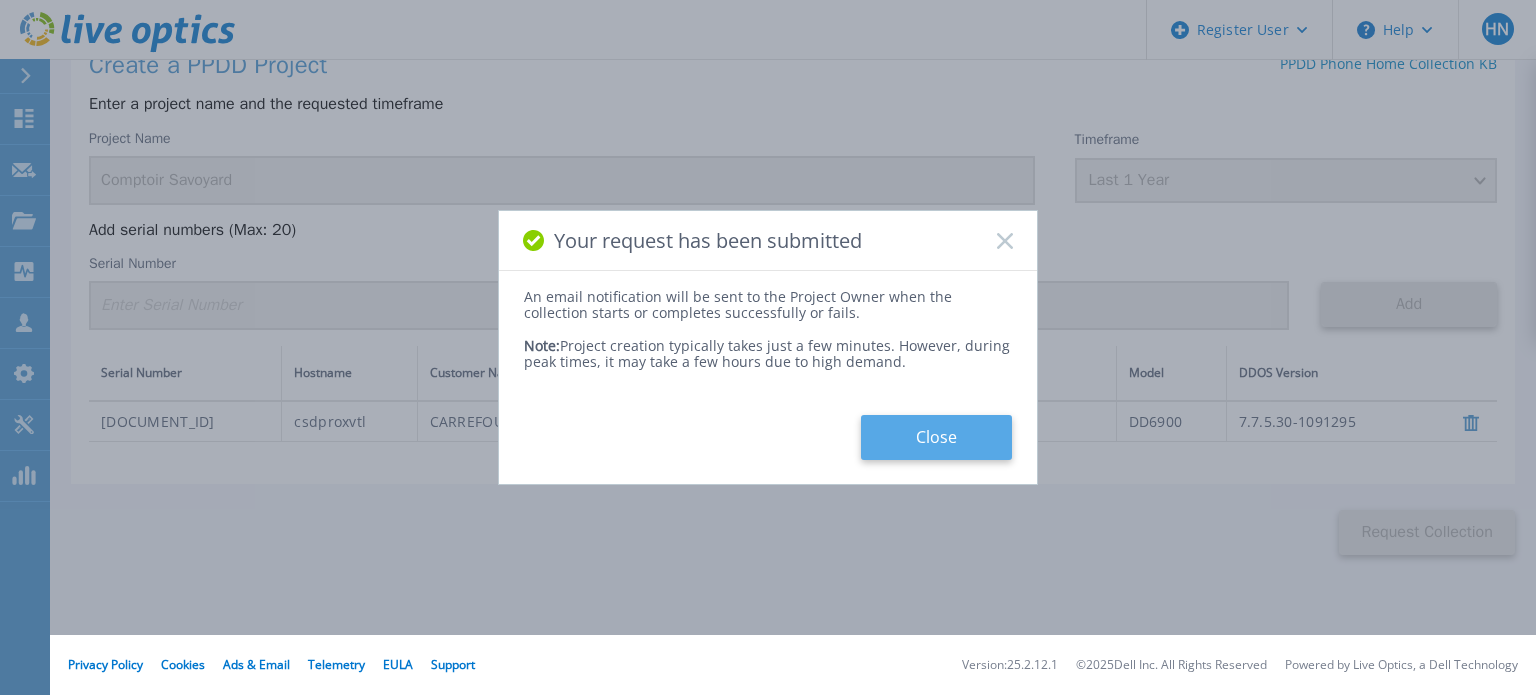 click on "Close" at bounding box center (936, 437) 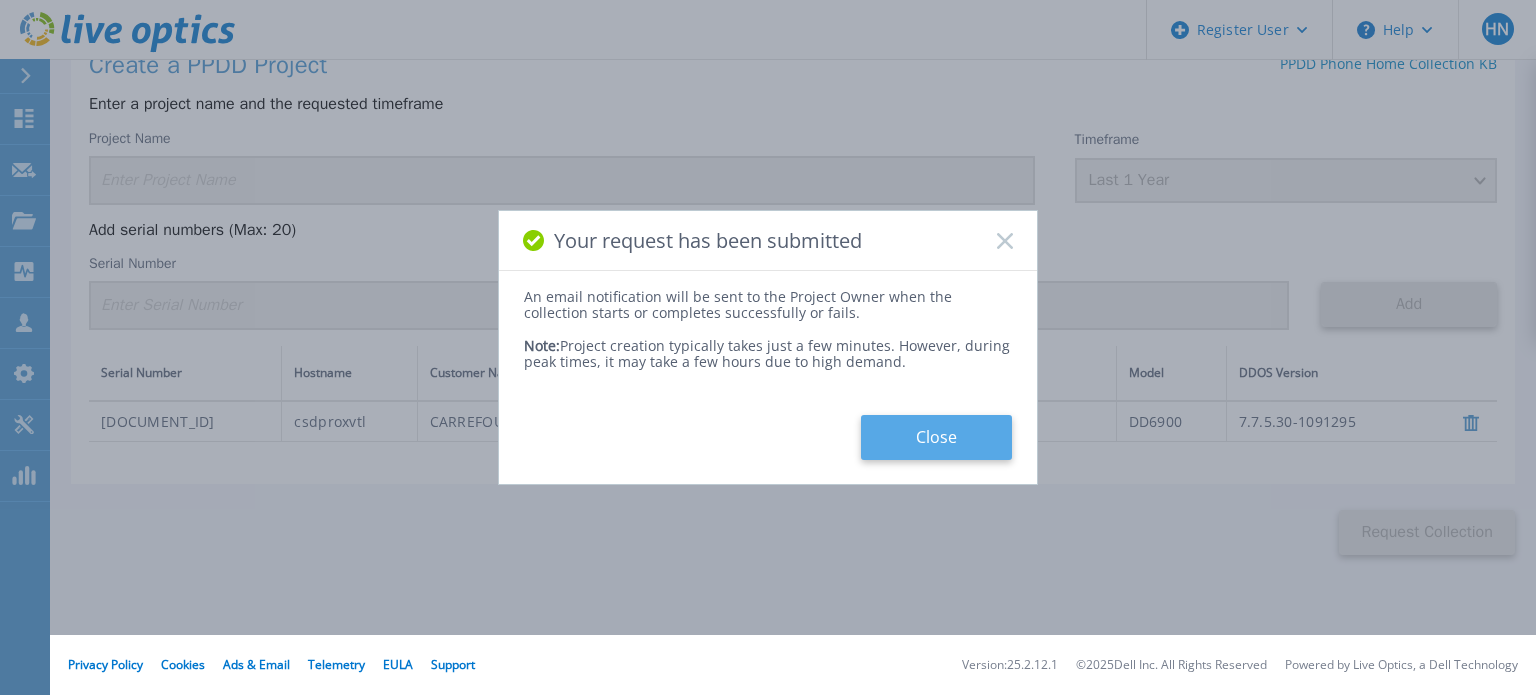 scroll, scrollTop: 0, scrollLeft: 0, axis: both 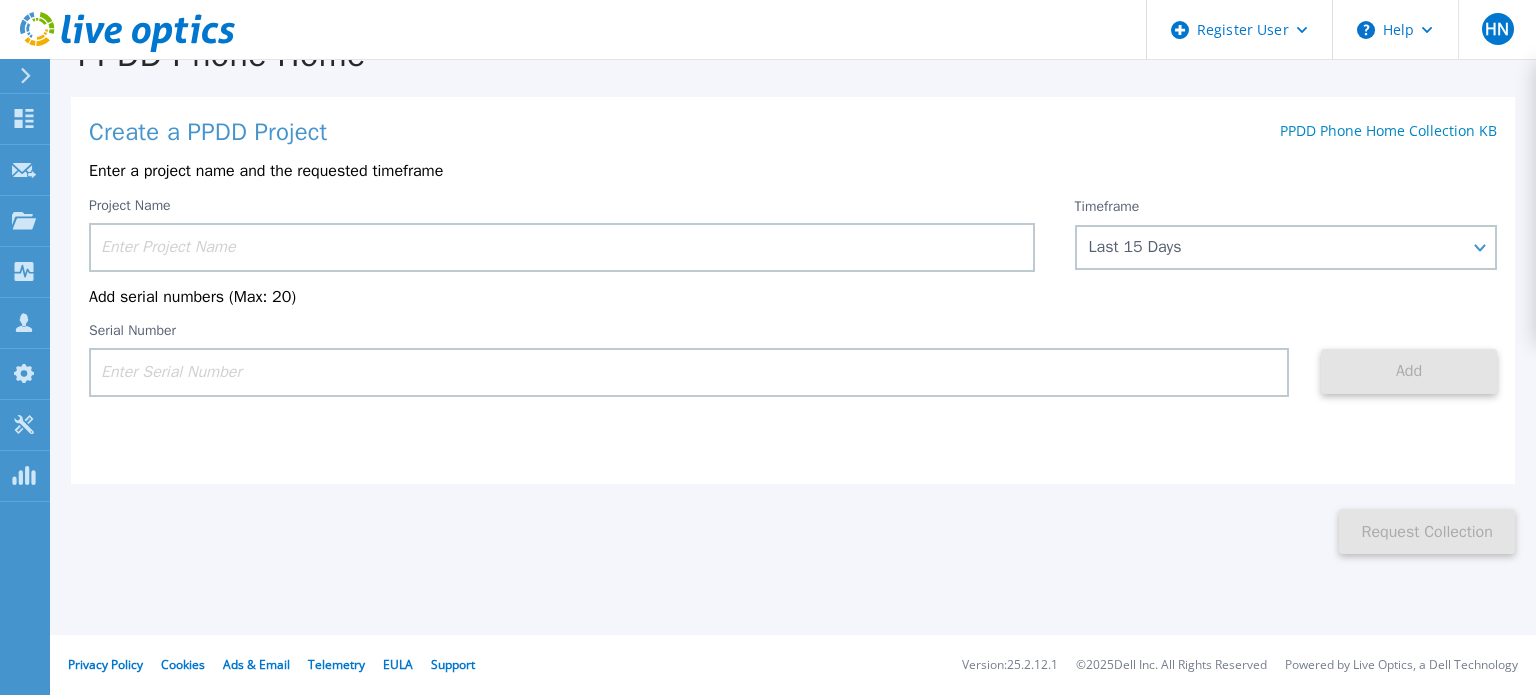 click 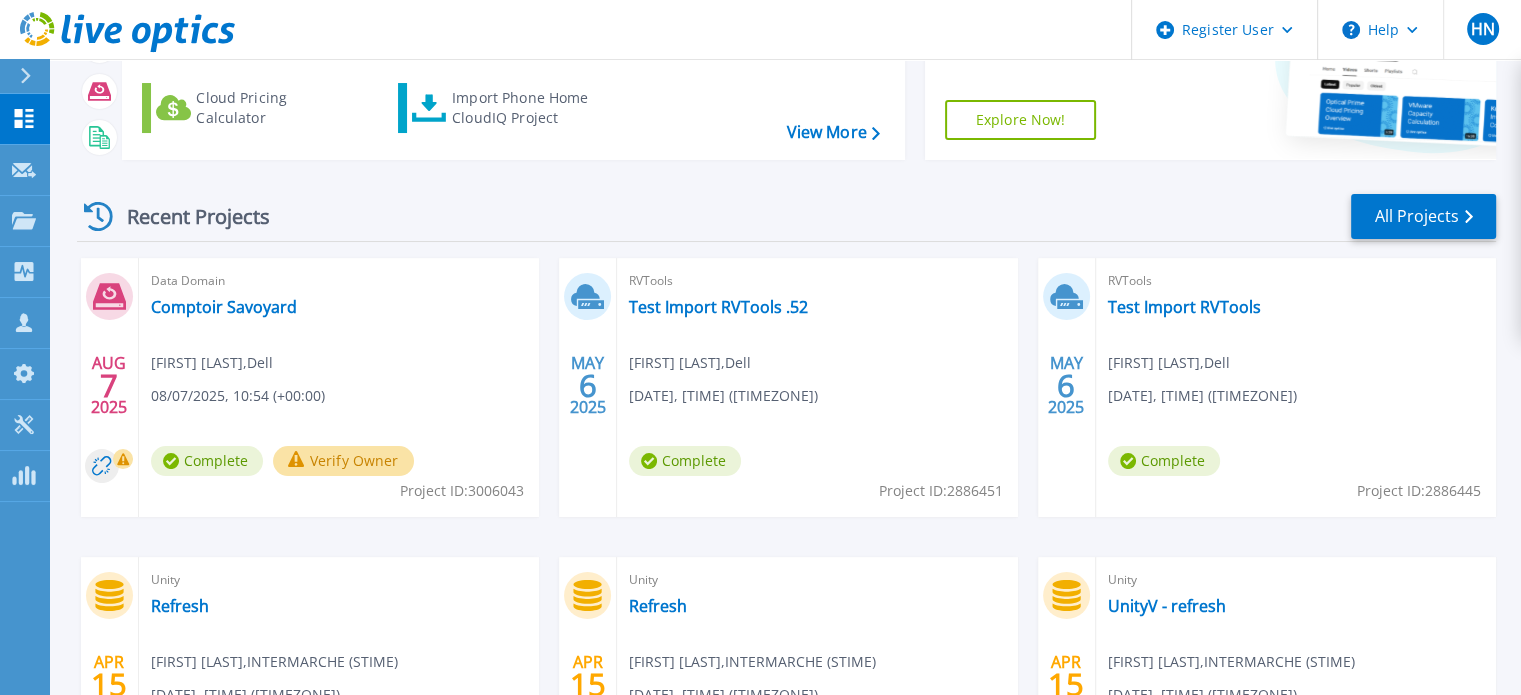 scroll, scrollTop: 200, scrollLeft: 0, axis: vertical 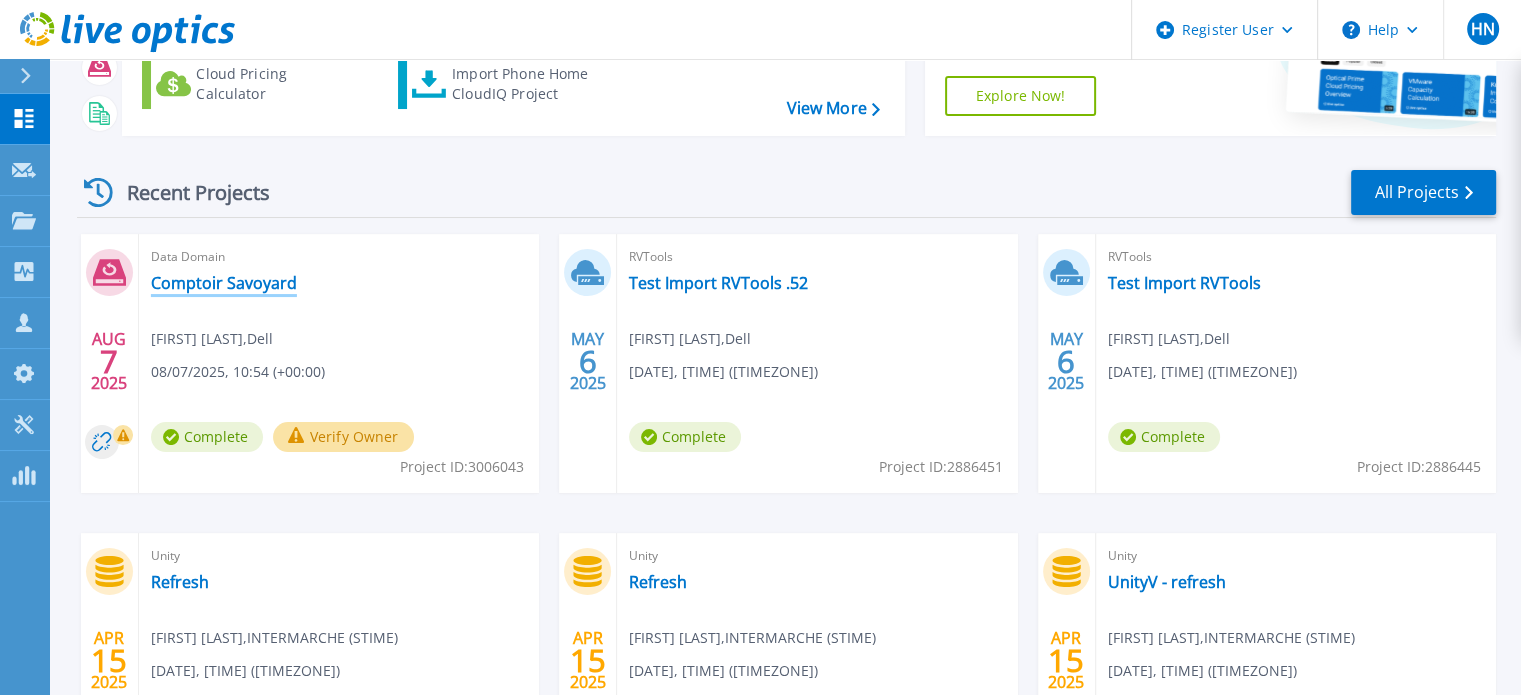 click on "Comptoir Savoyard" at bounding box center [224, 283] 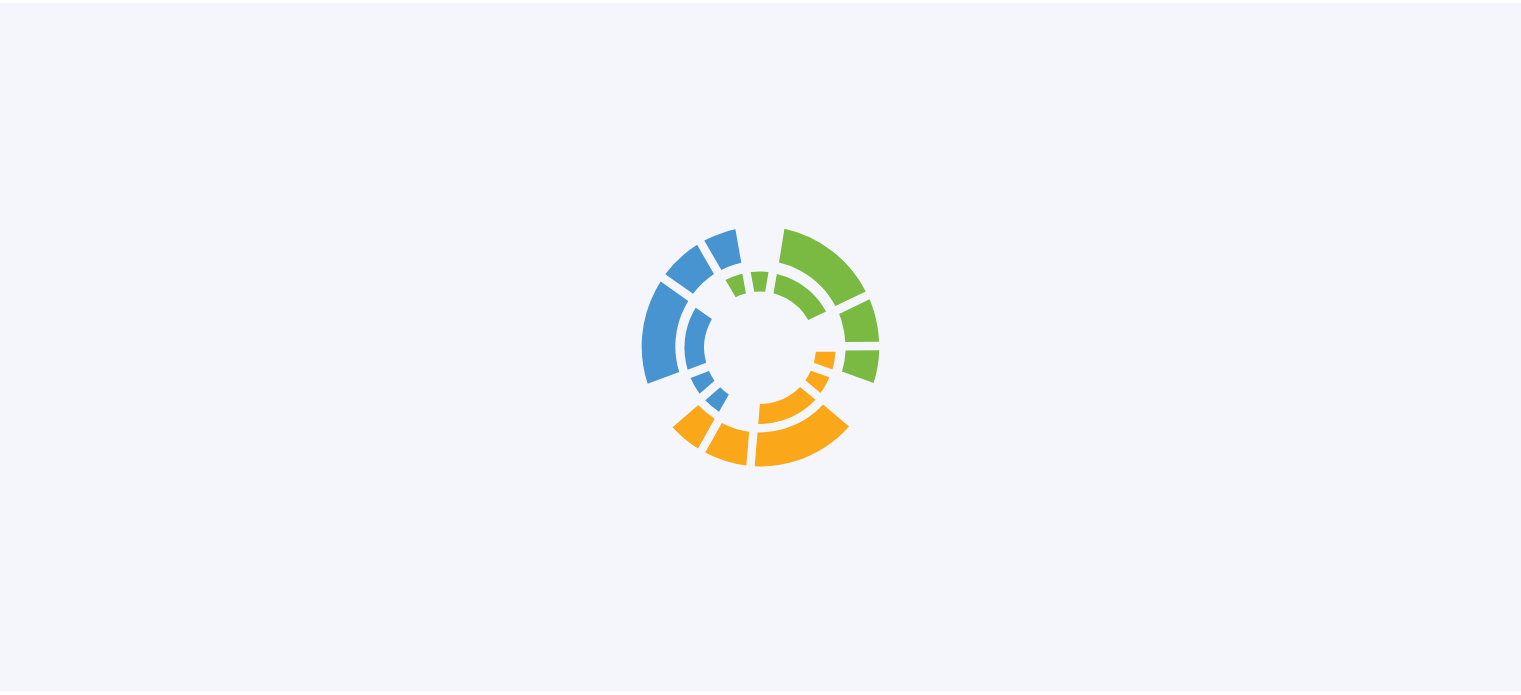 scroll, scrollTop: 0, scrollLeft: 0, axis: both 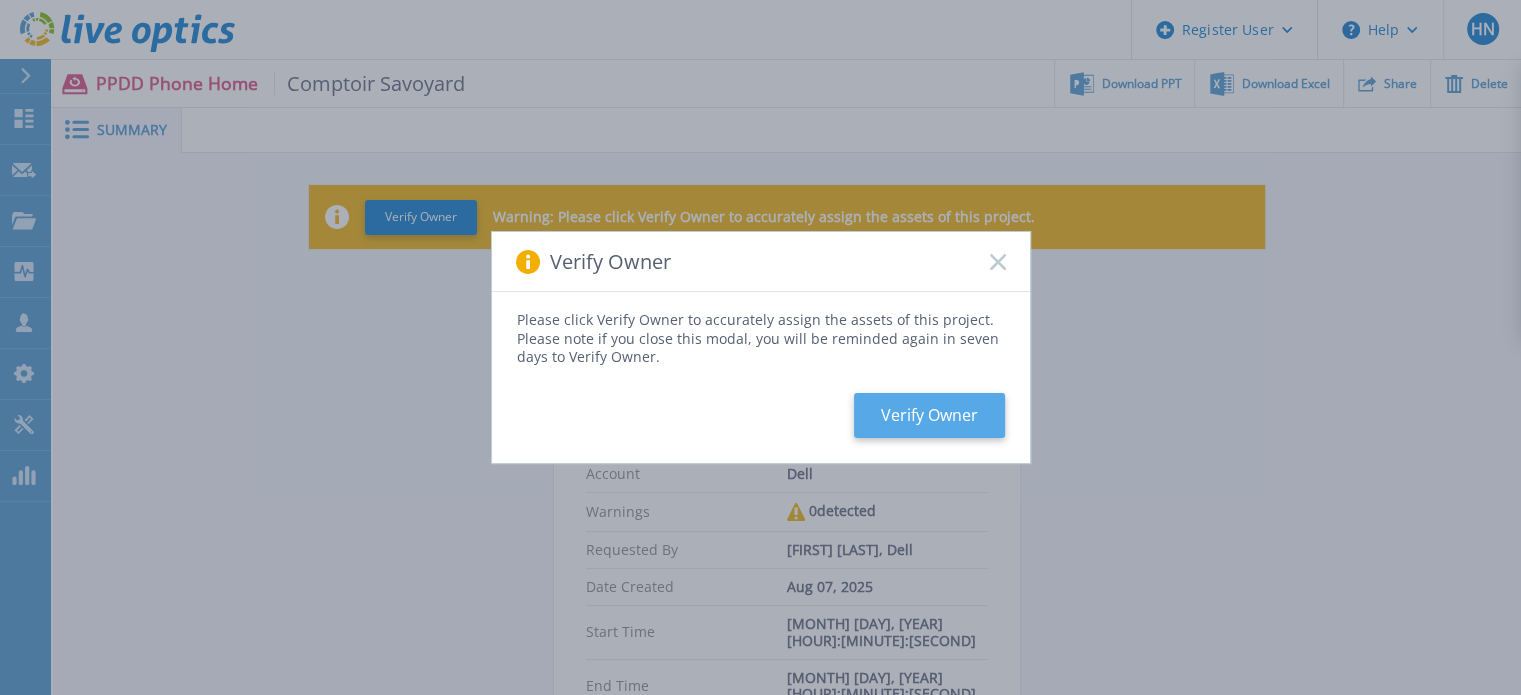 click on "Verify Owner" at bounding box center [929, 415] 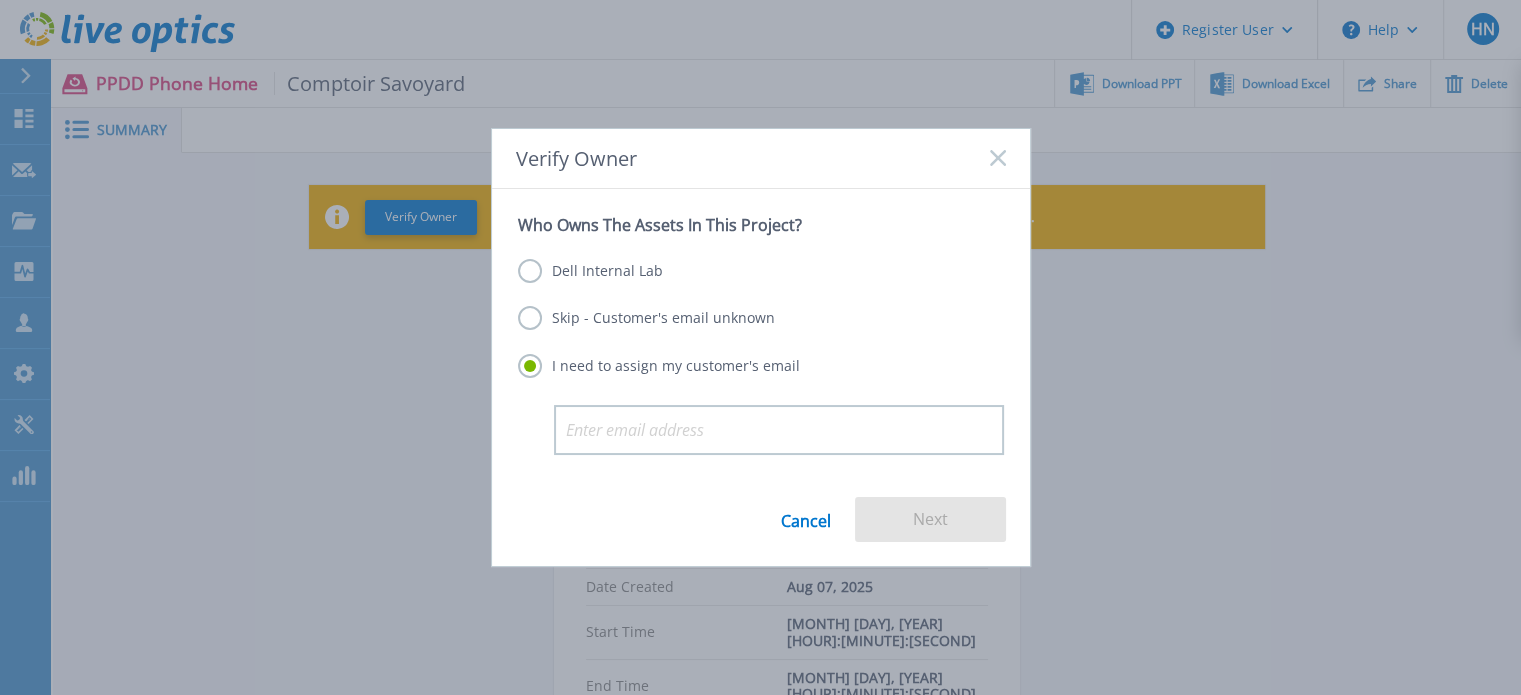 click on "Skip - Customer's email unknown" at bounding box center (646, 318) 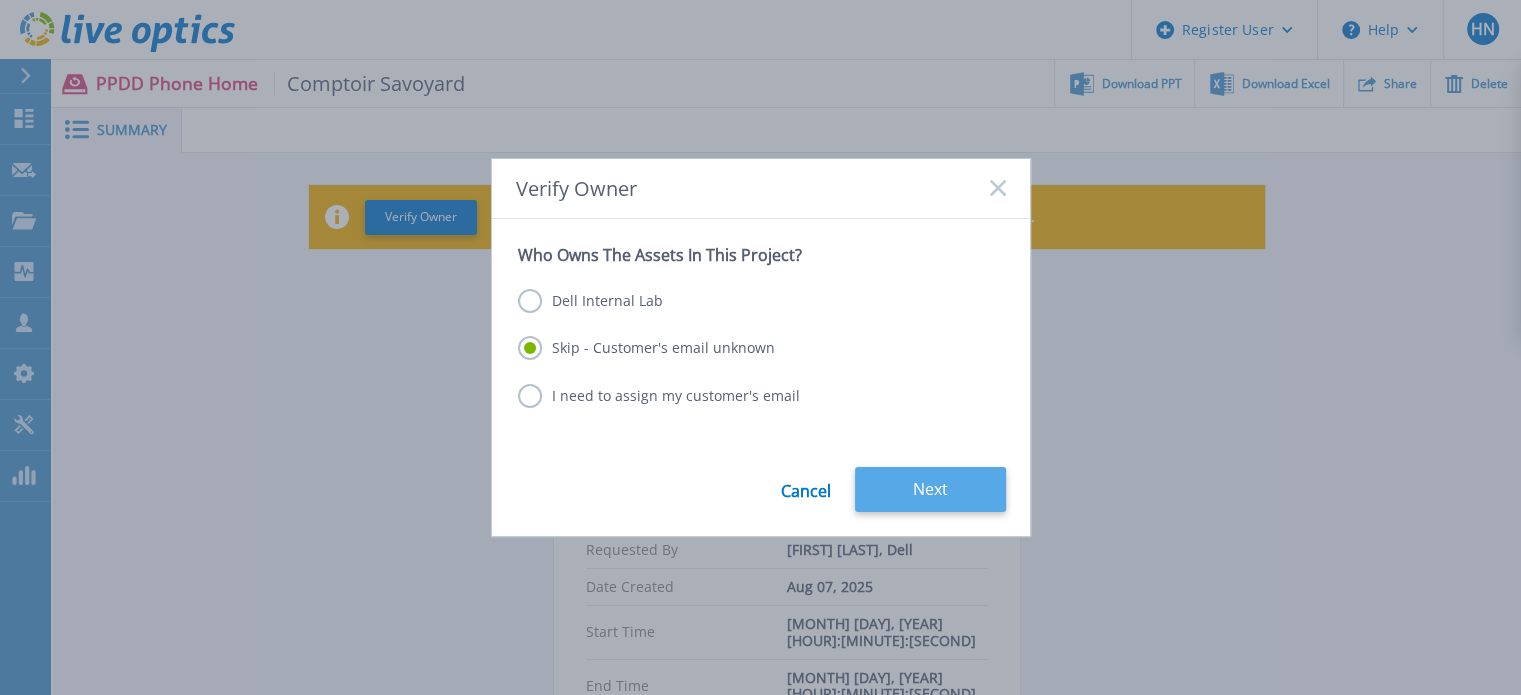 click on "Next" at bounding box center [930, 489] 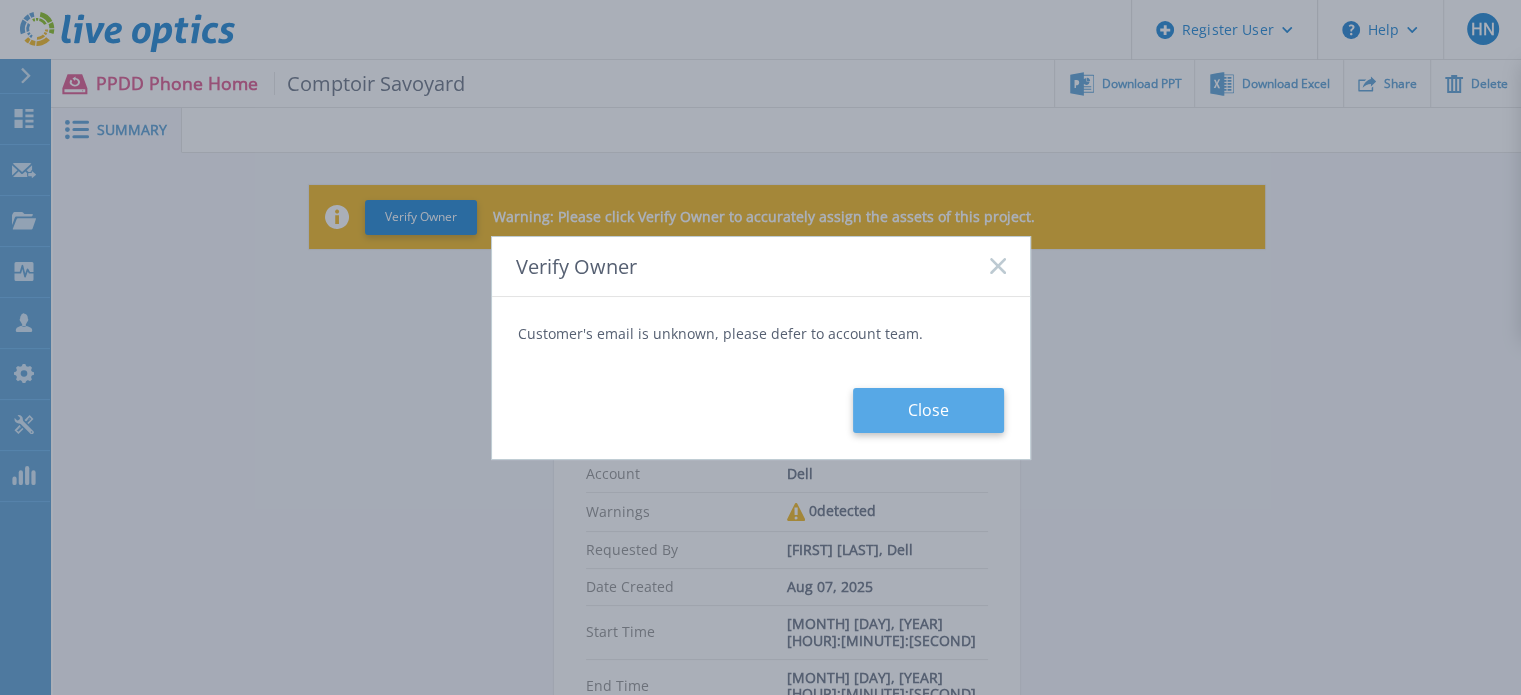 click on "Close" at bounding box center [928, 410] 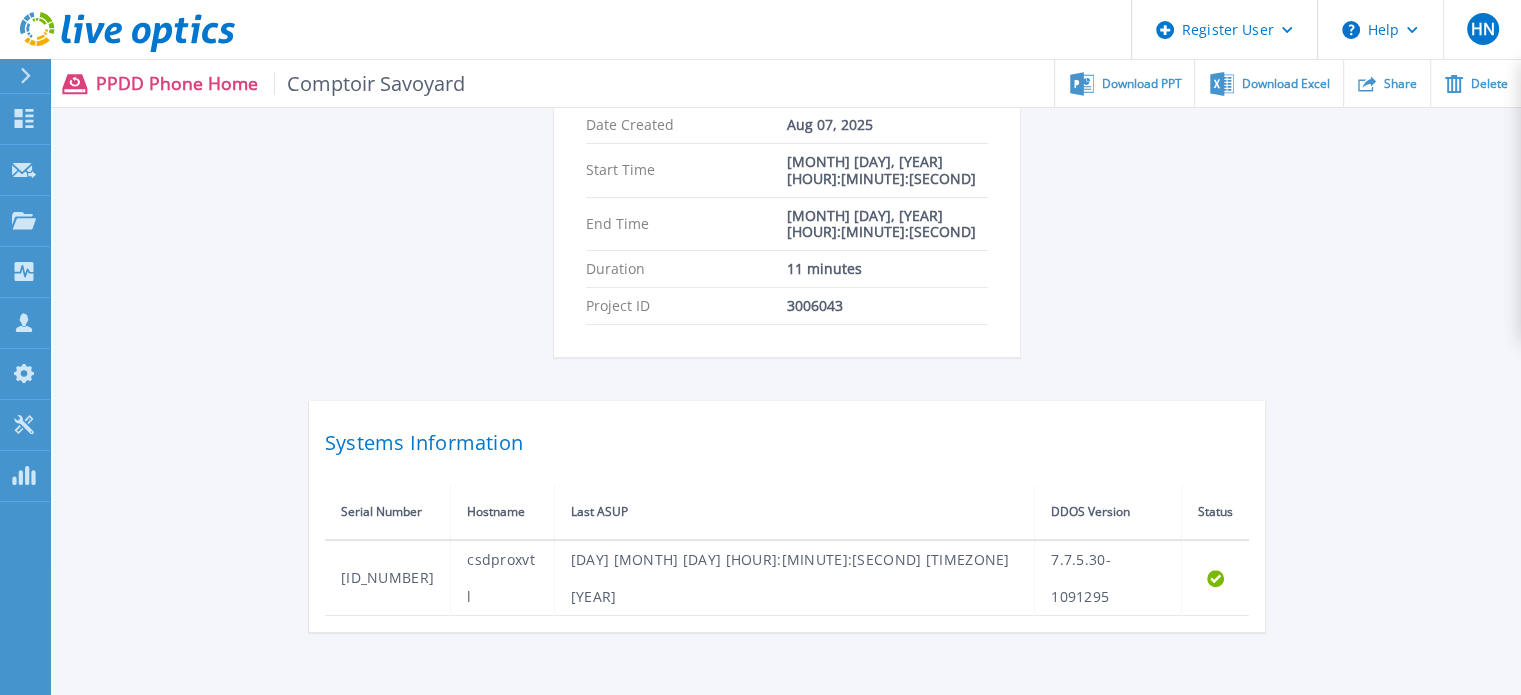 scroll, scrollTop: 494, scrollLeft: 0, axis: vertical 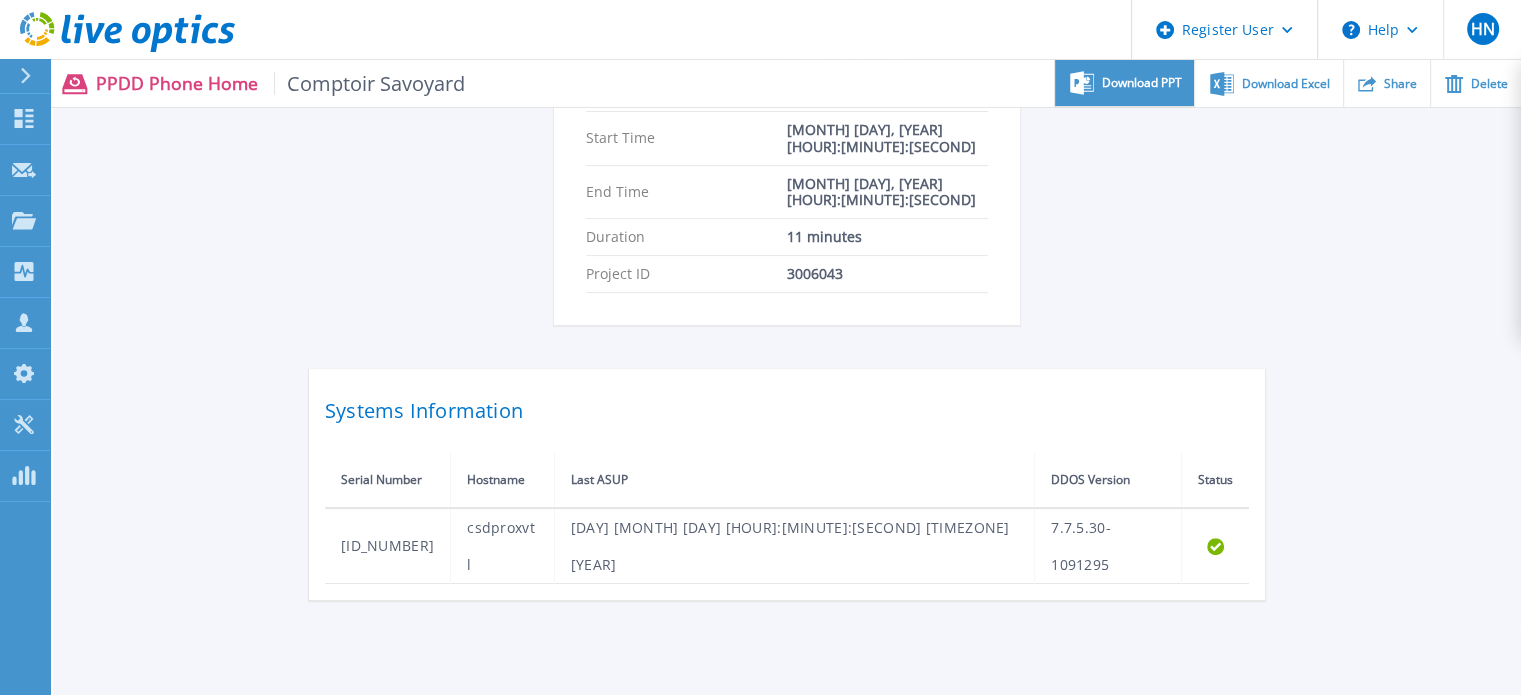 click on "Download PPT" at bounding box center [1142, 83] 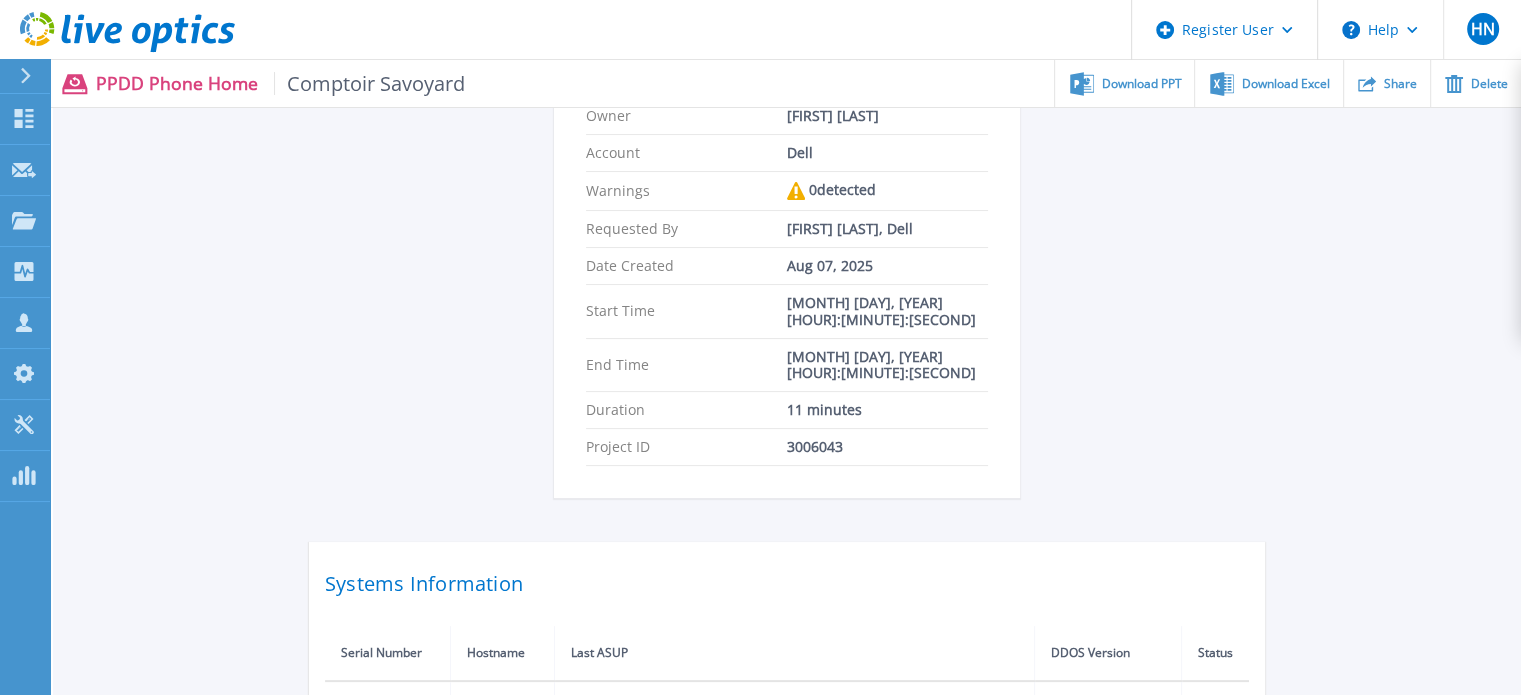 scroll, scrollTop: 494, scrollLeft: 0, axis: vertical 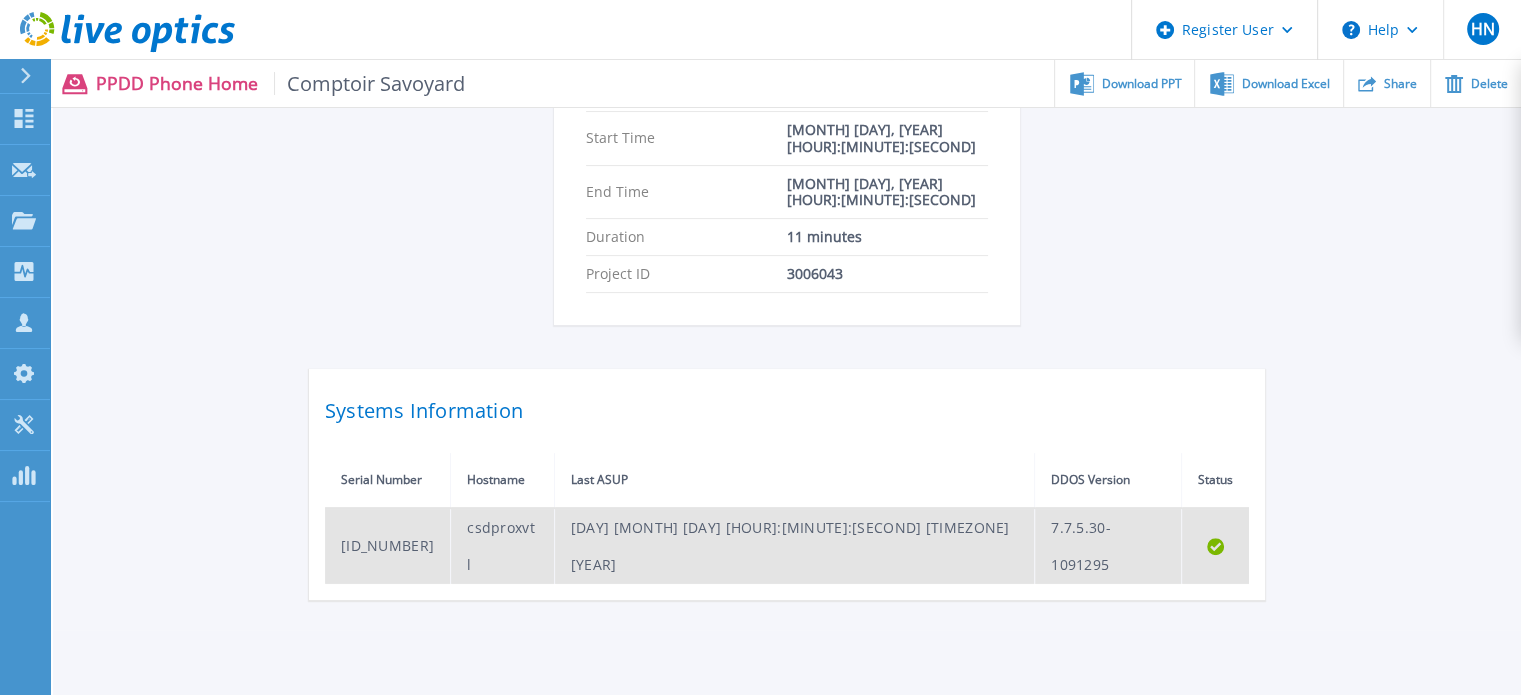 click on "[ID_NUMBER]" at bounding box center [388, 546] 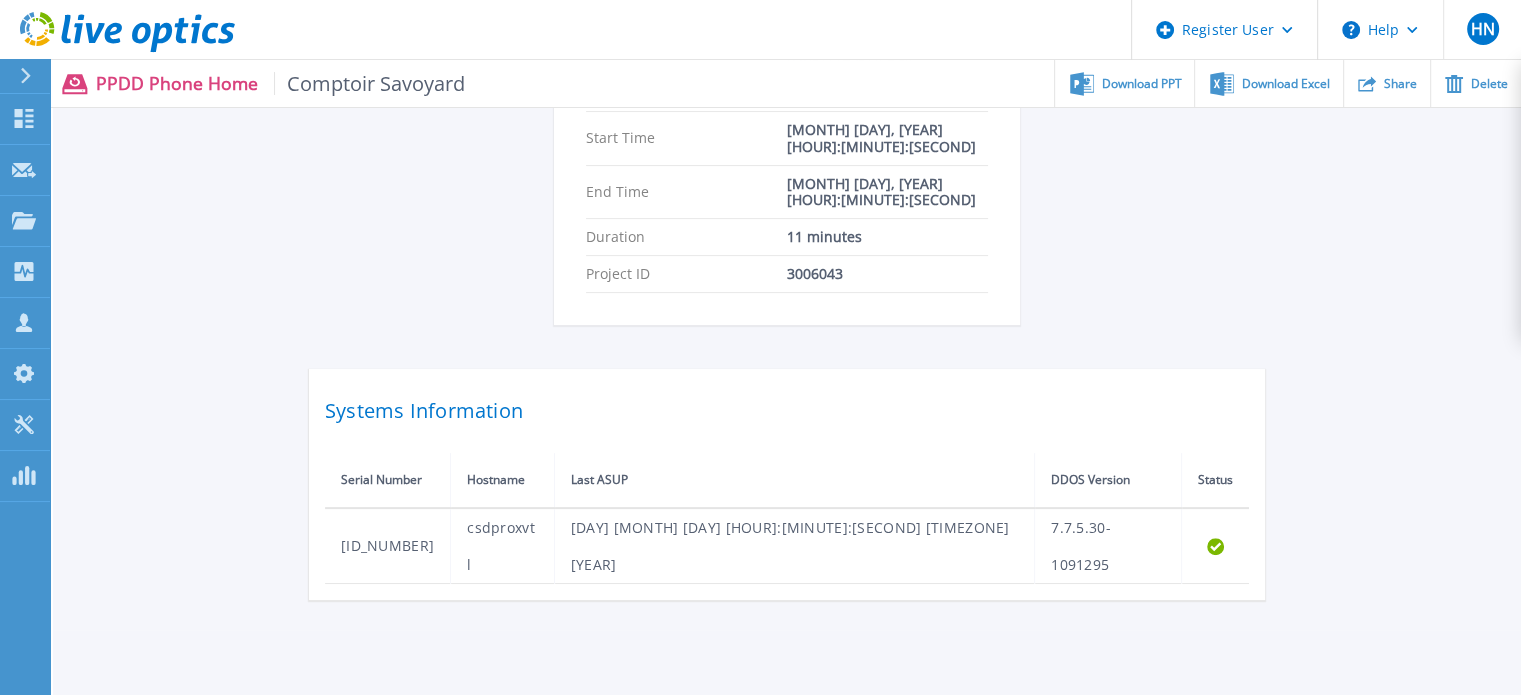 click 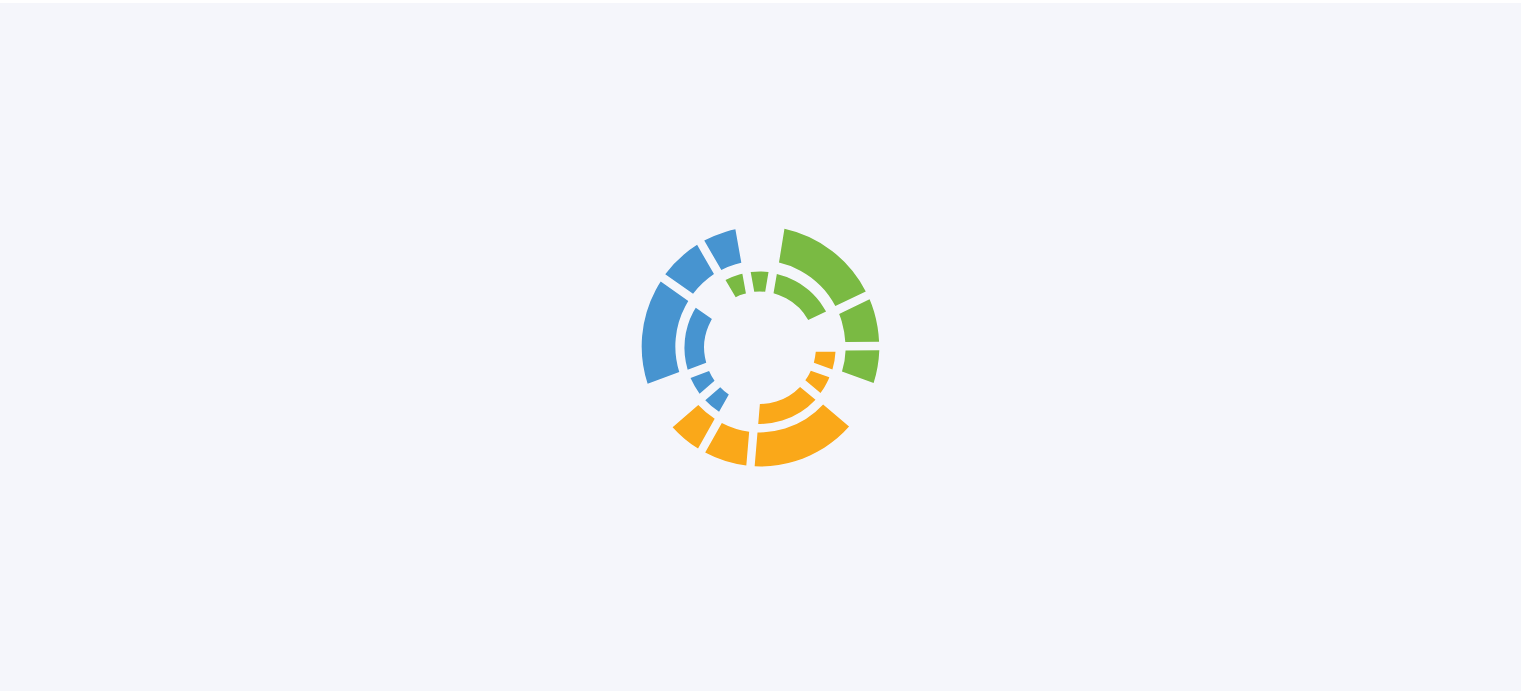 scroll, scrollTop: 0, scrollLeft: 0, axis: both 